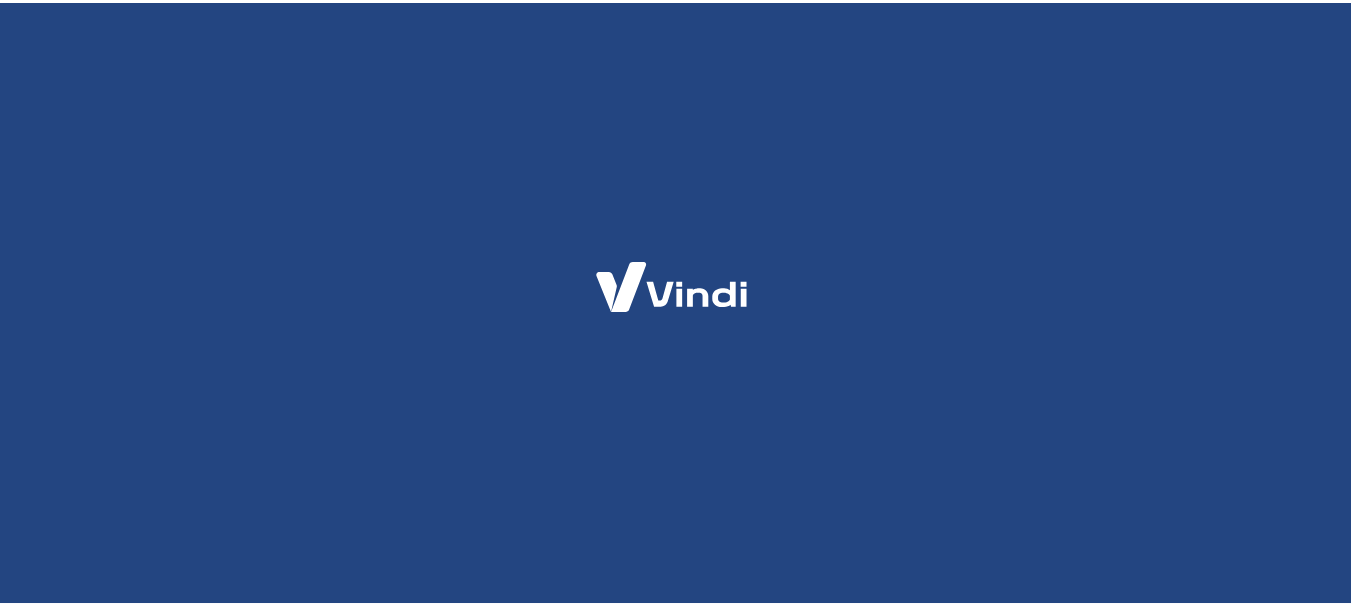scroll, scrollTop: 0, scrollLeft: 0, axis: both 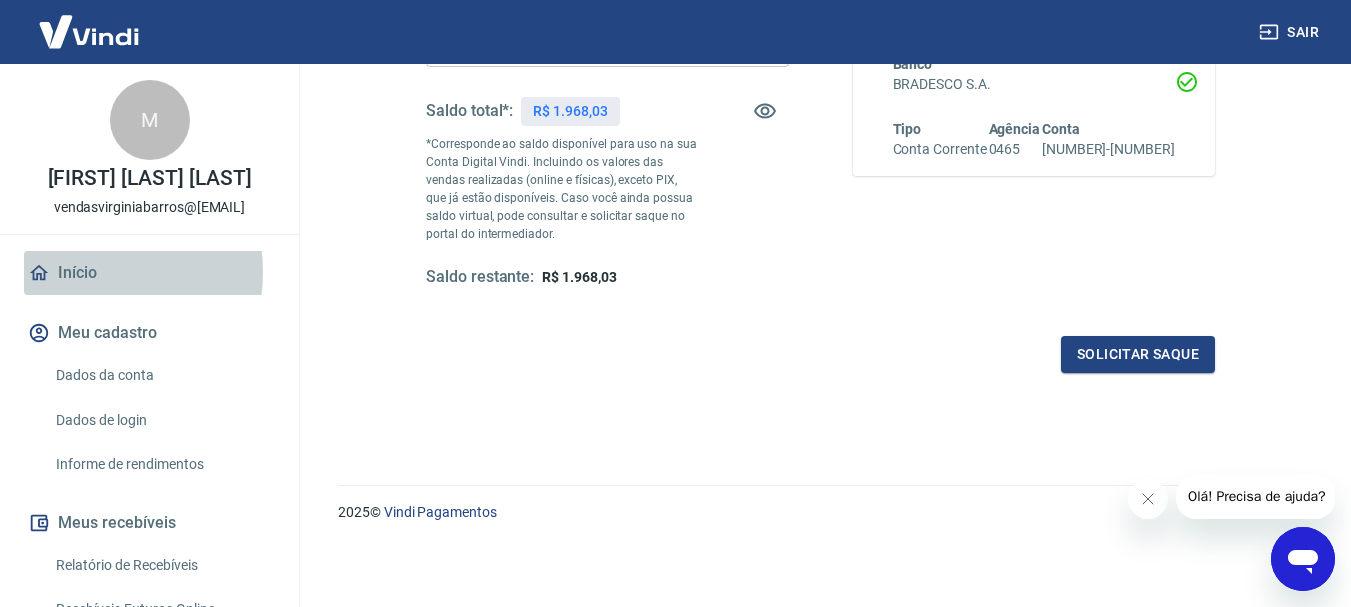click on "Início" at bounding box center [149, 273] 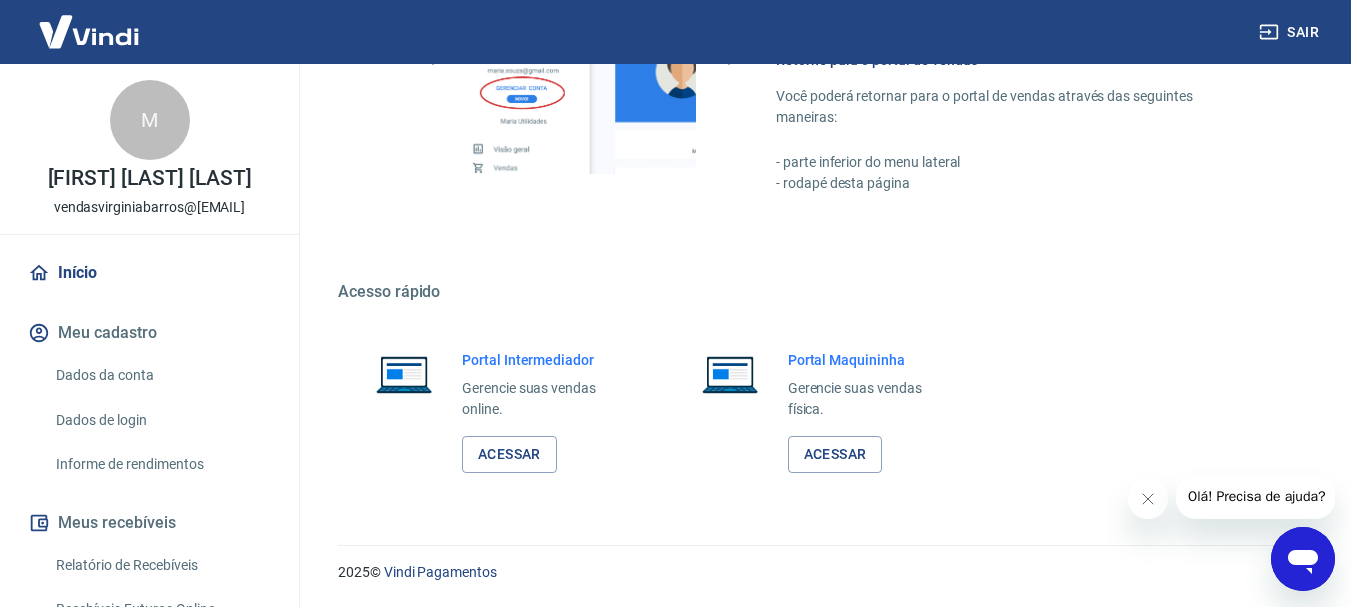 scroll, scrollTop: 1034, scrollLeft: 0, axis: vertical 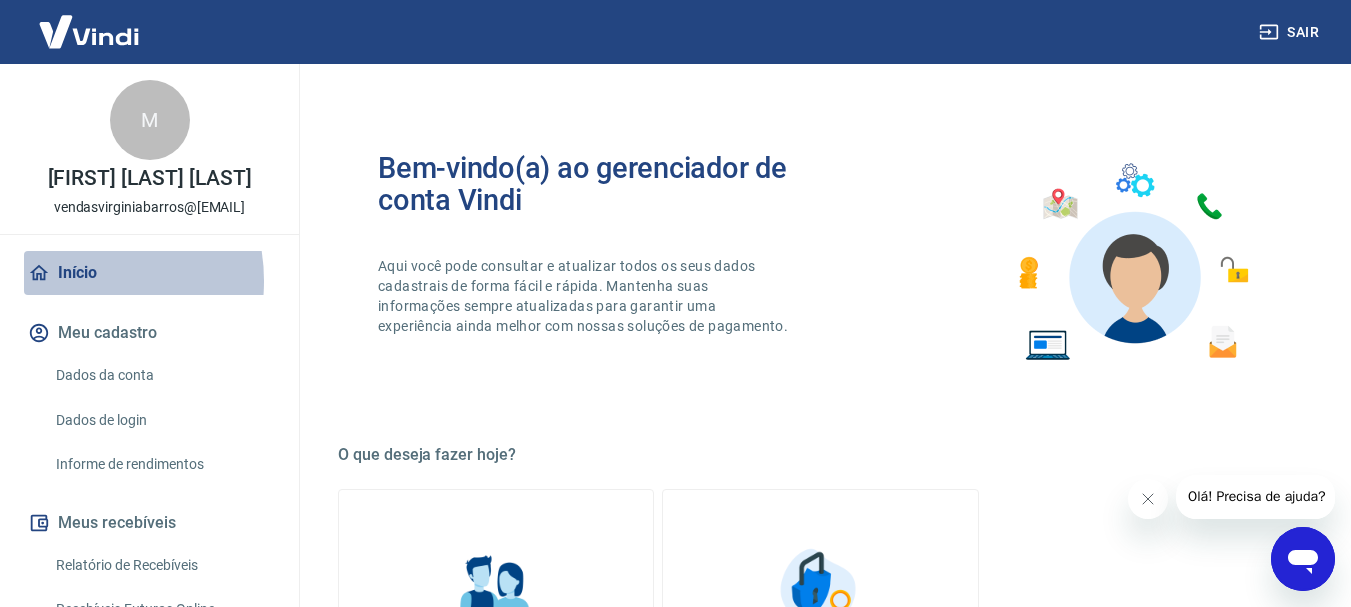 click on "Início" at bounding box center (149, 273) 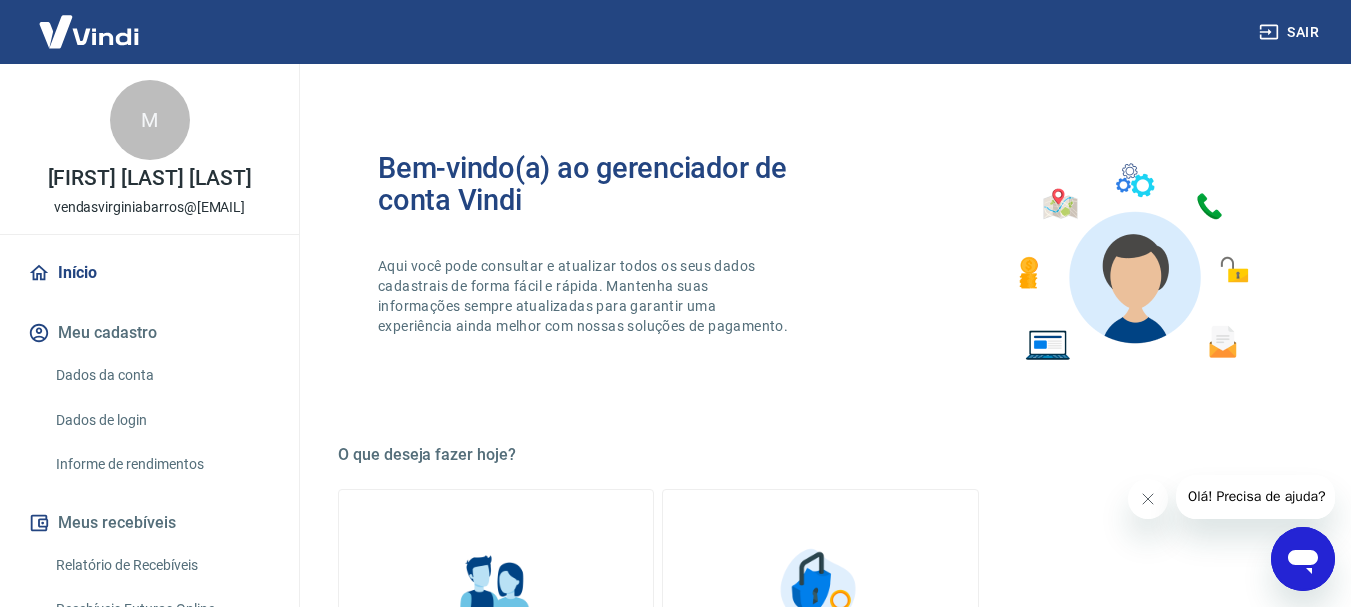 scroll, scrollTop: 458, scrollLeft: 0, axis: vertical 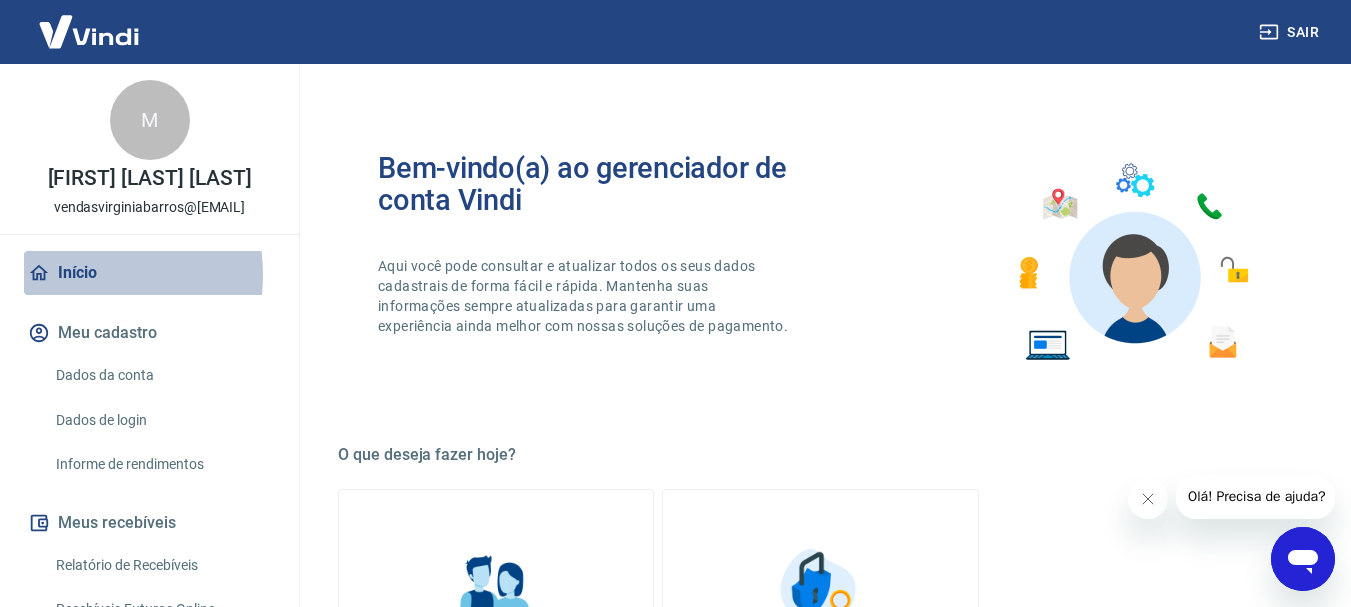 click on "Início" at bounding box center (149, 273) 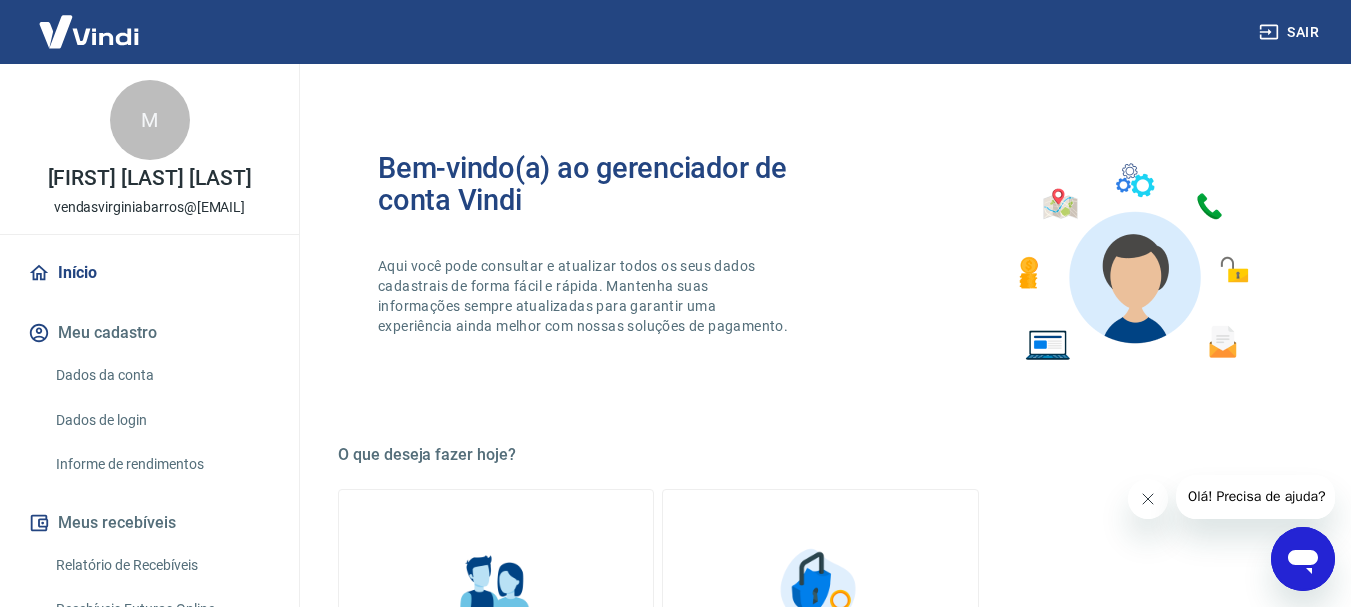 click 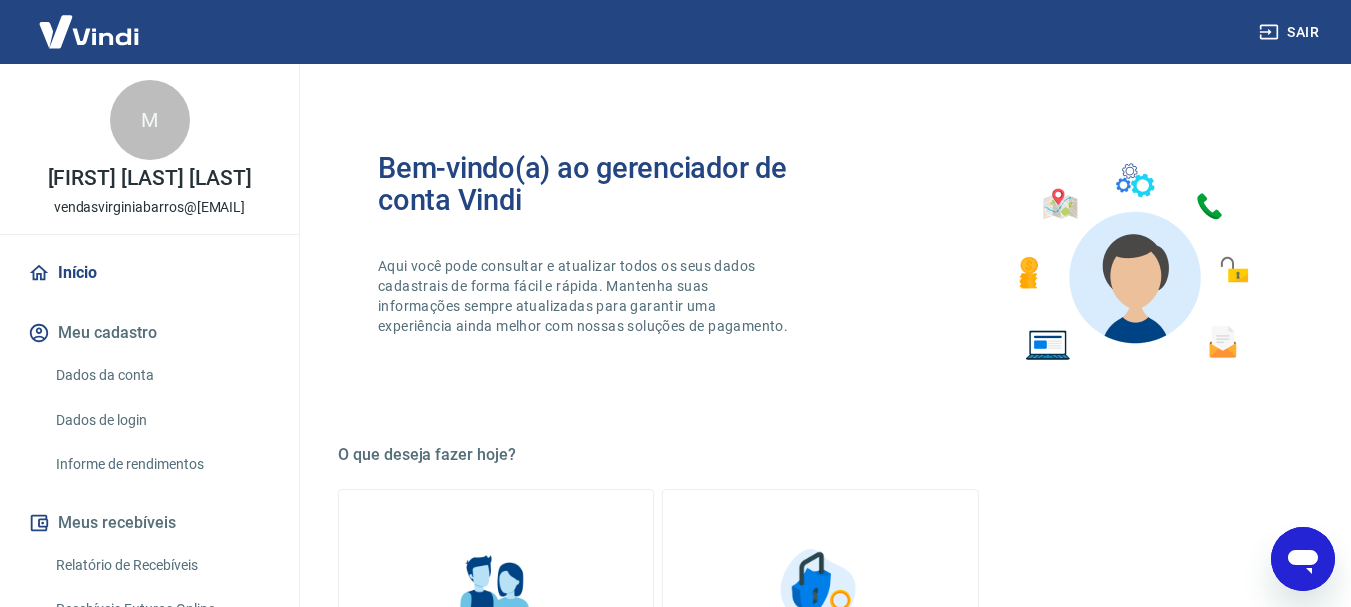 scroll, scrollTop: 531, scrollLeft: 0, axis: vertical 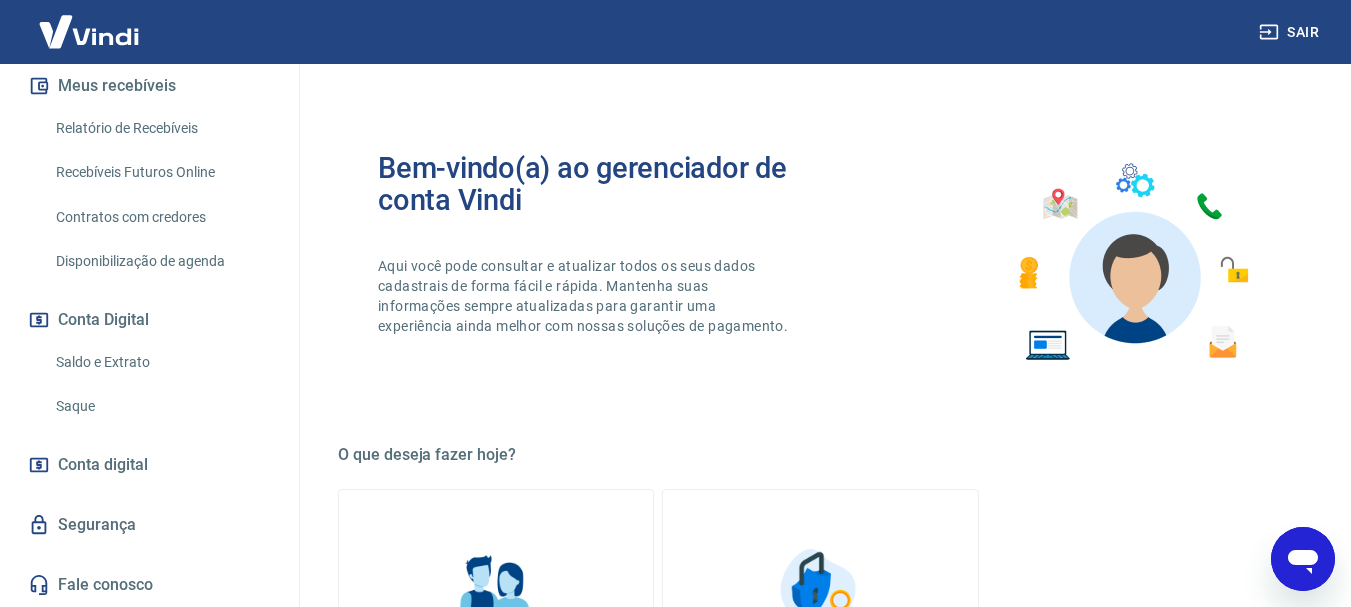 click on "Saldo e Extrato" at bounding box center (161, 362) 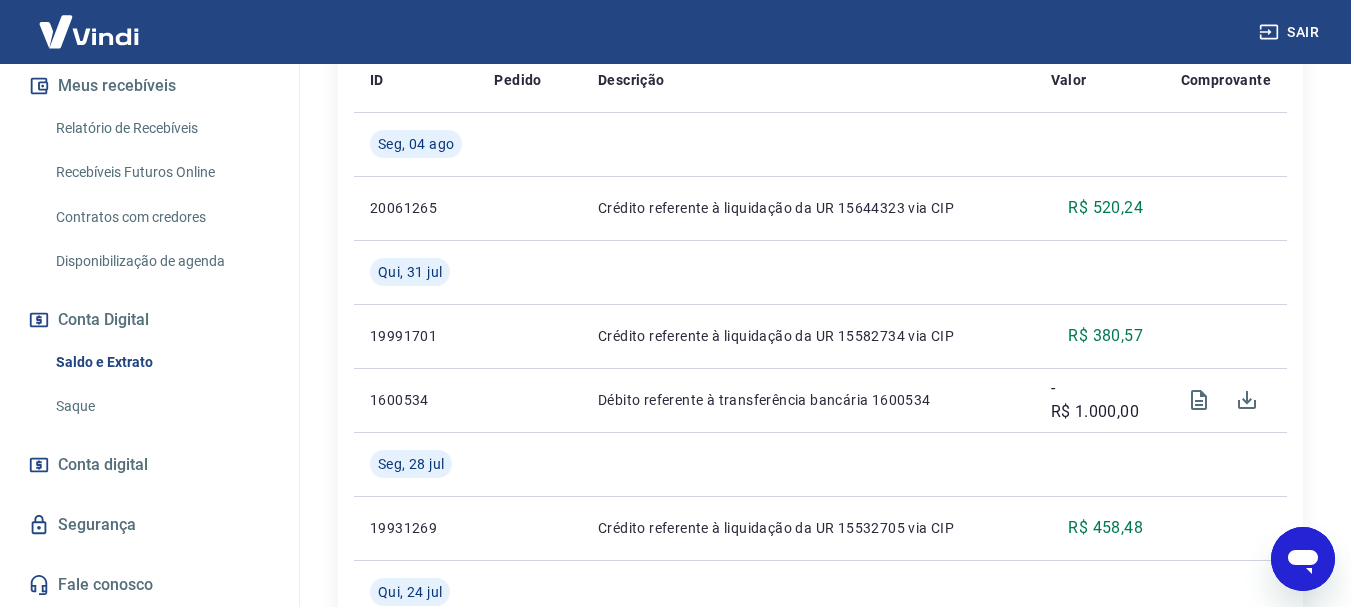 scroll, scrollTop: 631, scrollLeft: 0, axis: vertical 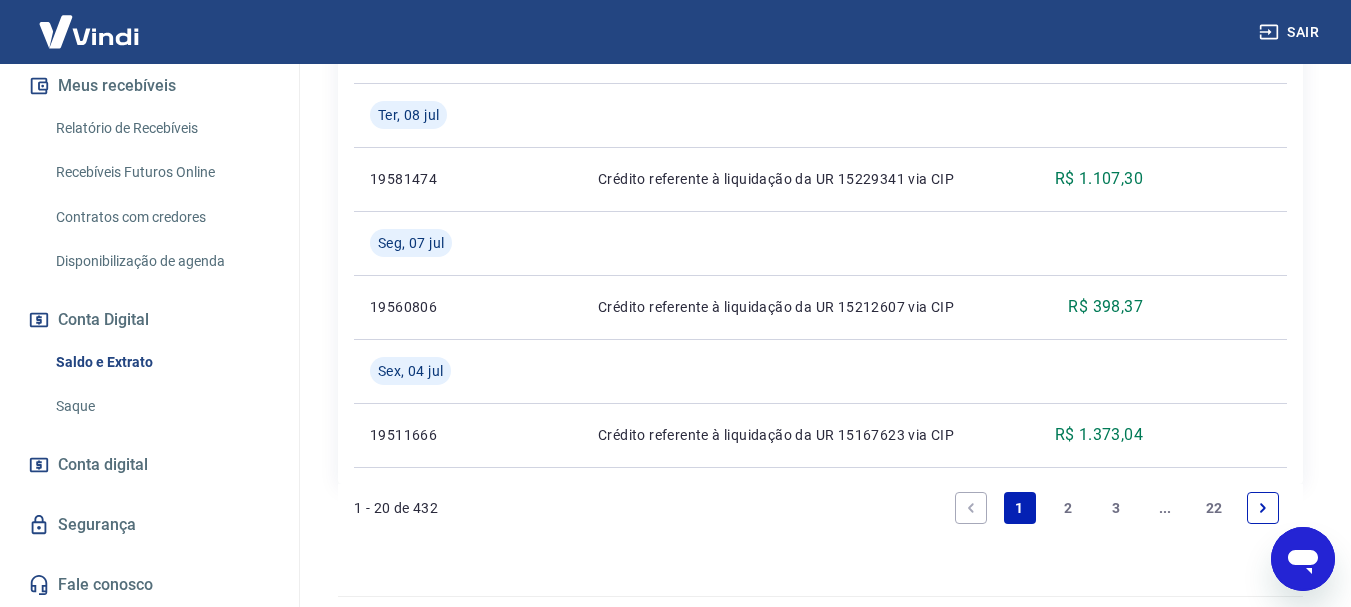 click on "2" at bounding box center [1068, 508] 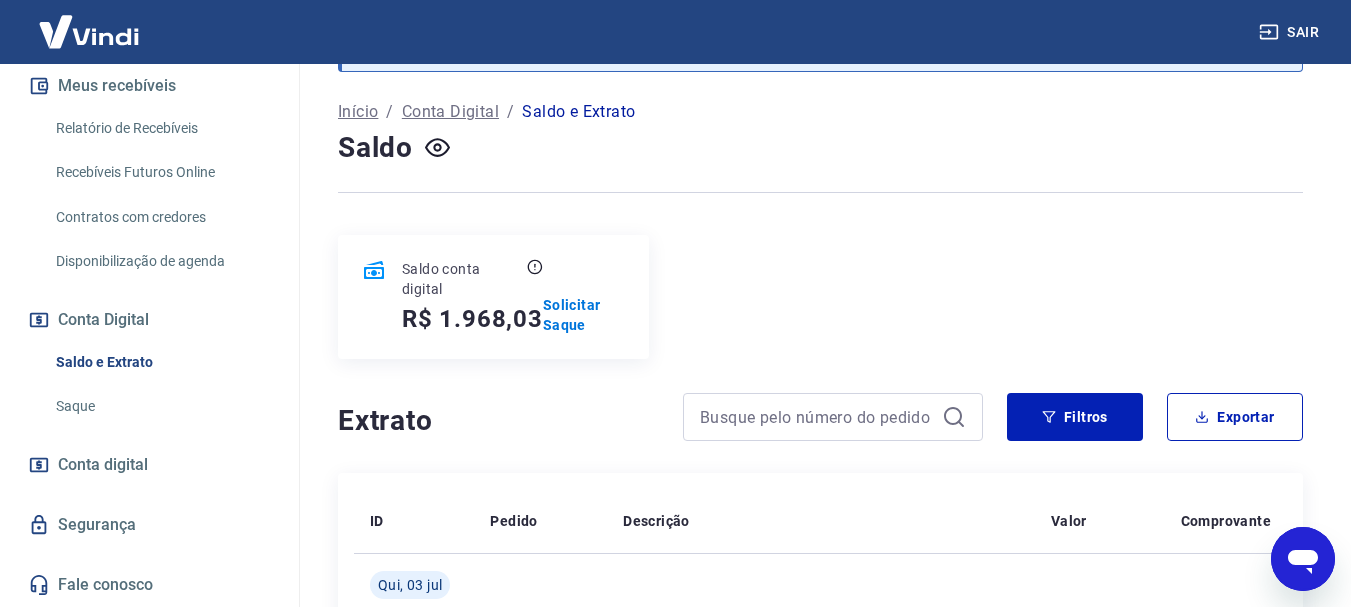 scroll, scrollTop: 2224, scrollLeft: 0, axis: vertical 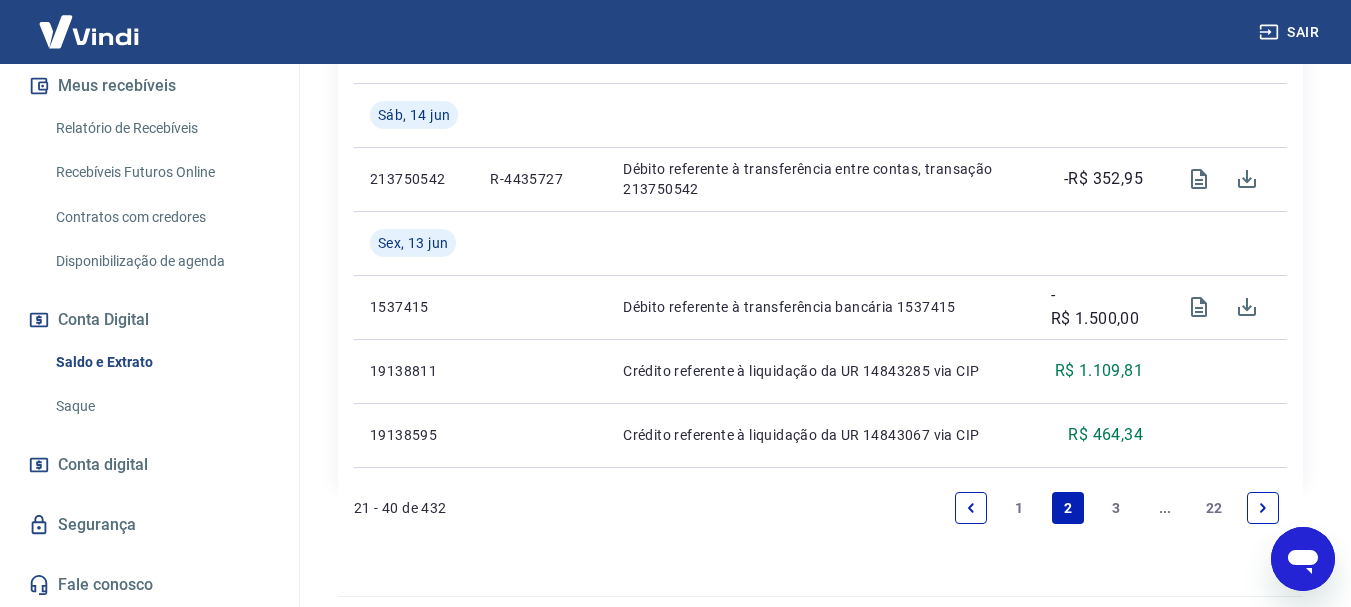 click on "3" at bounding box center [1117, 508] 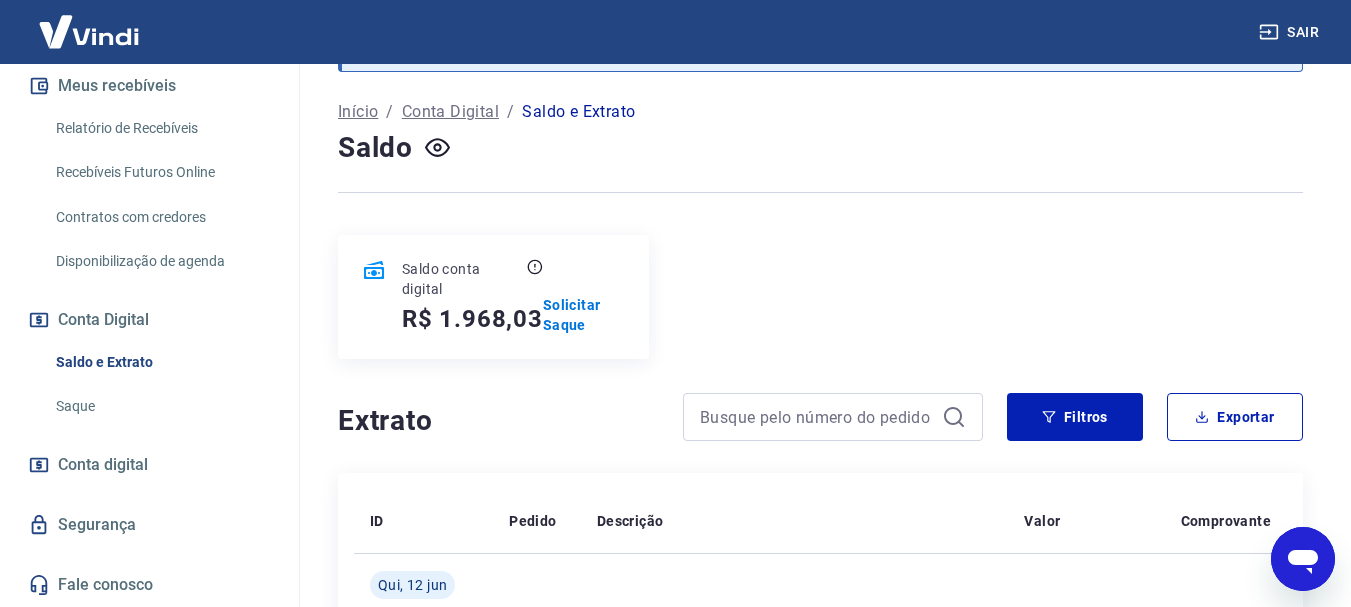 scroll, scrollTop: 2211, scrollLeft: 0, axis: vertical 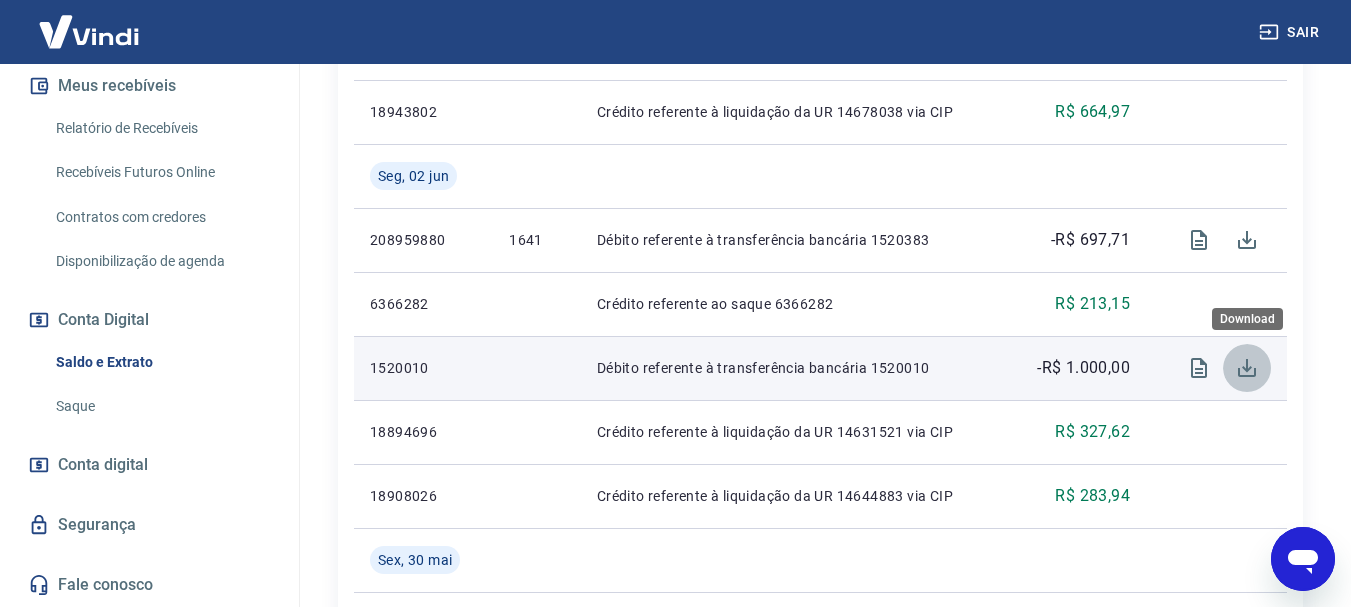 click 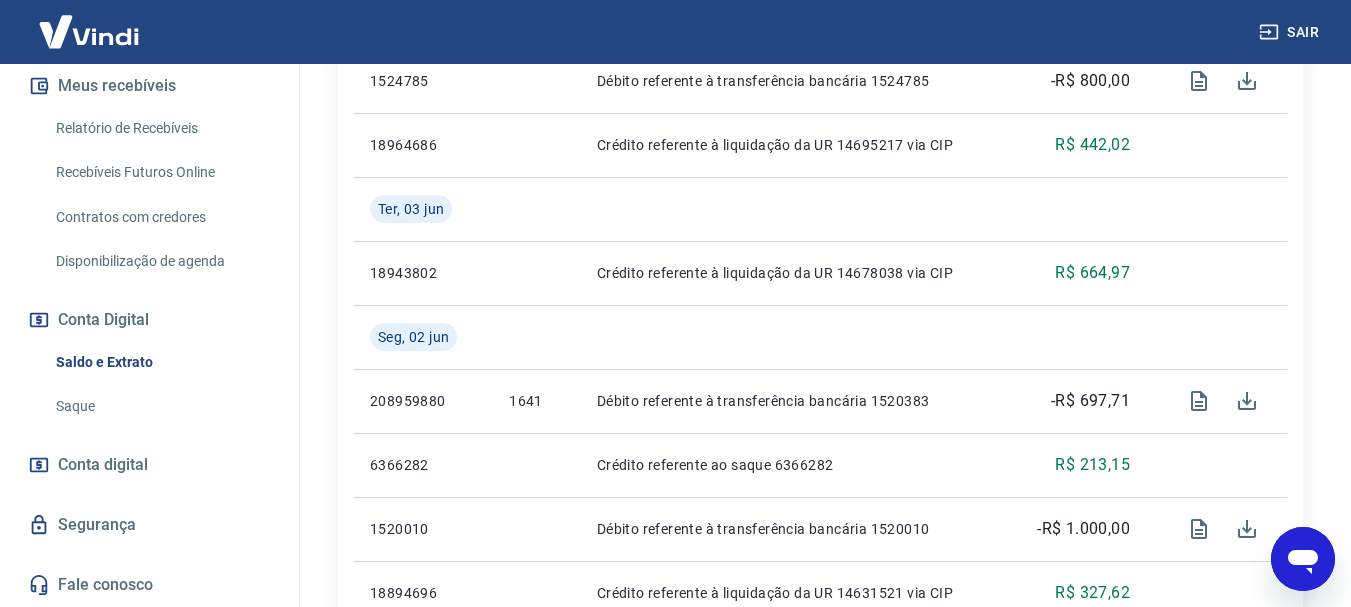 scroll, scrollTop: 1131, scrollLeft: 0, axis: vertical 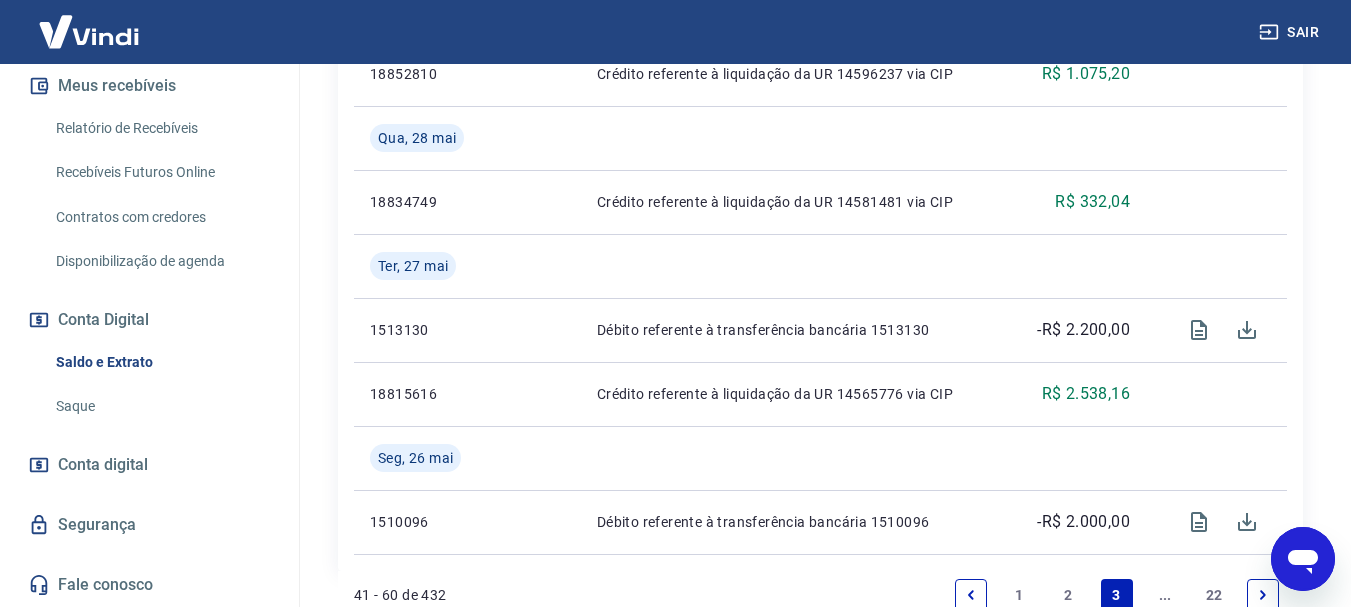 click on "2" at bounding box center (1068, 595) 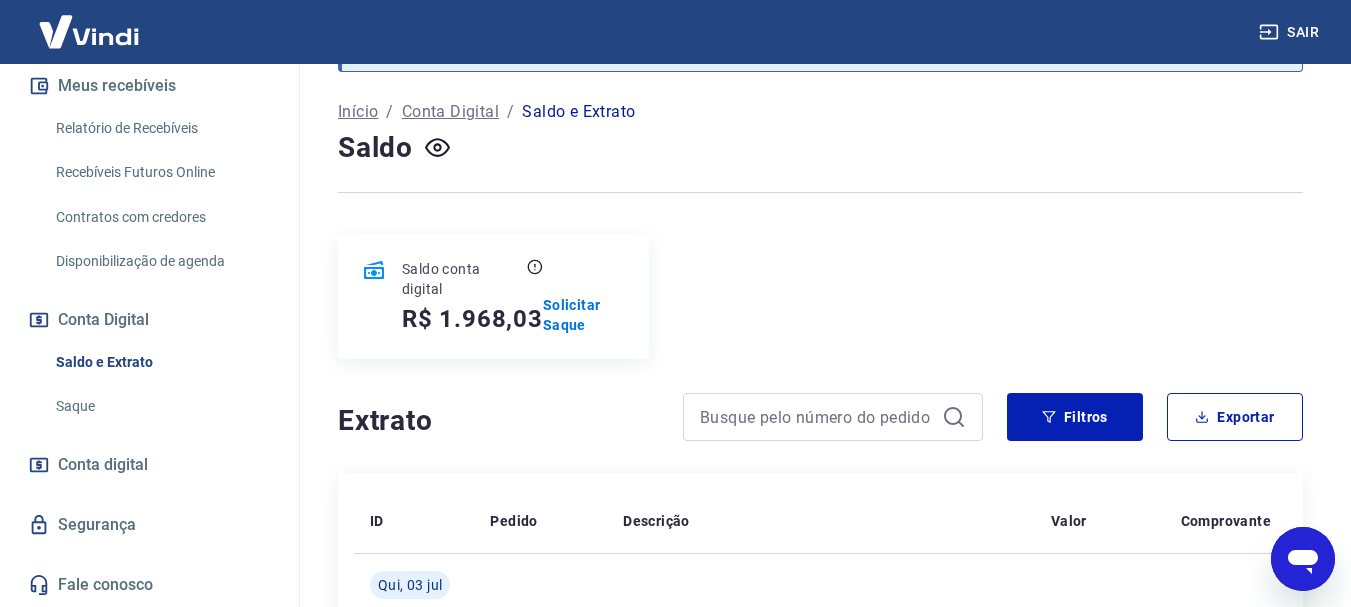 scroll, scrollTop: 2073, scrollLeft: 0, axis: vertical 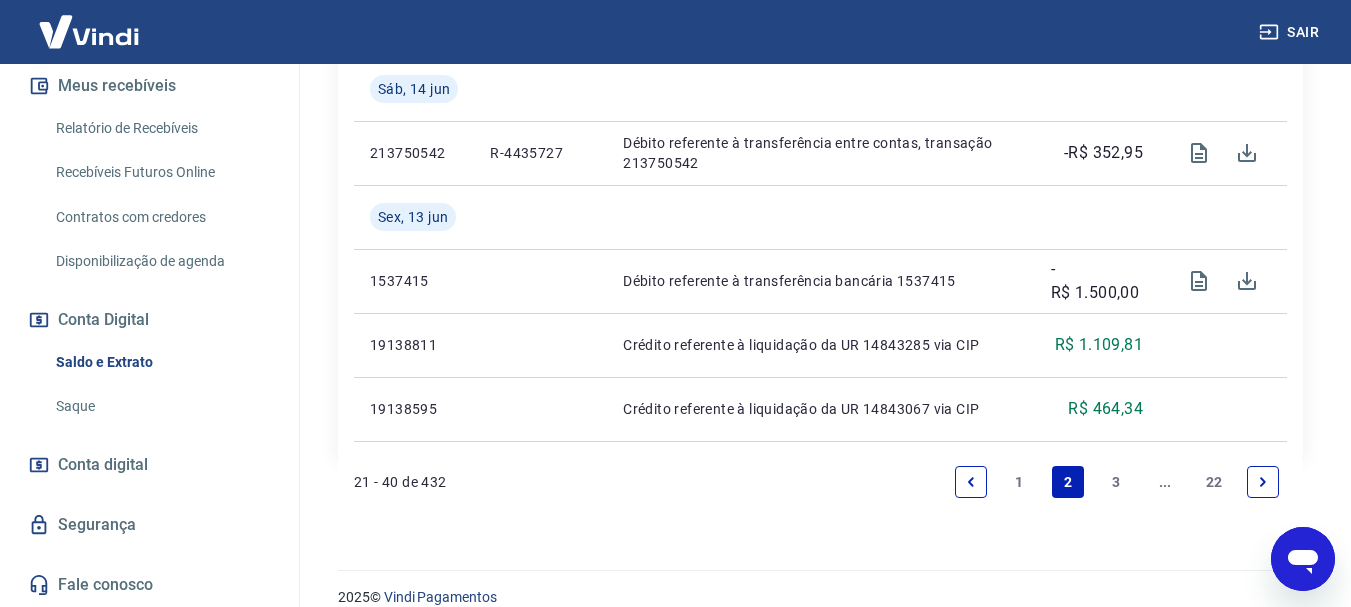 click on "1" at bounding box center [1020, 482] 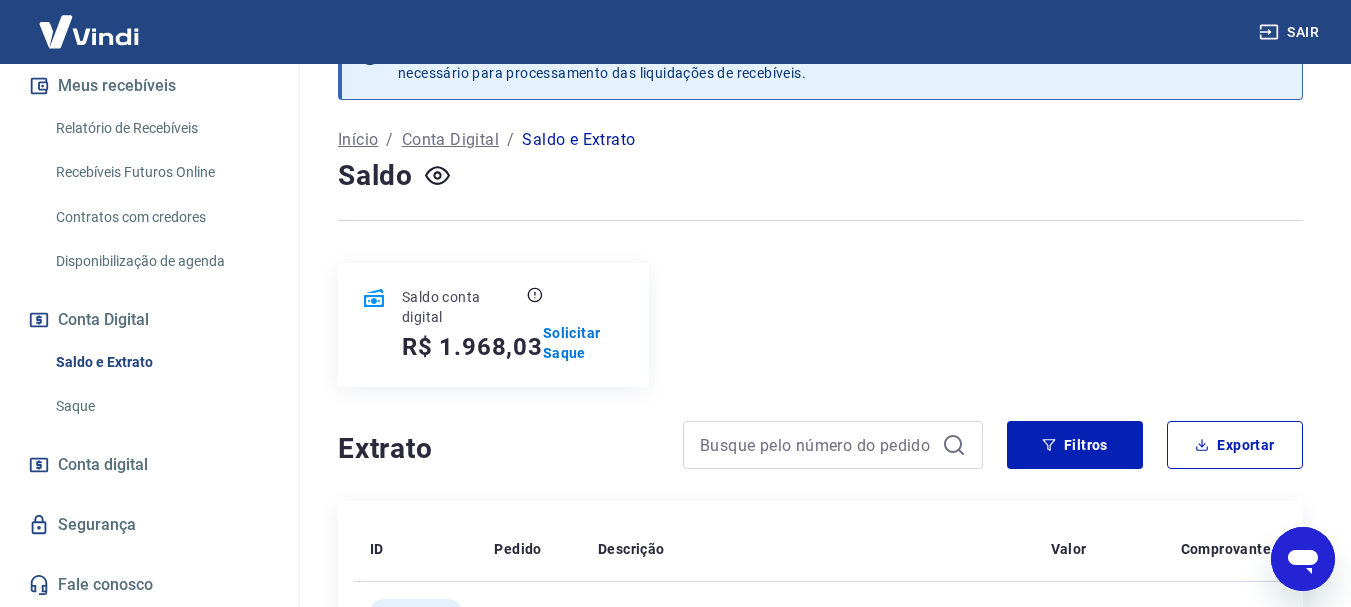 scroll, scrollTop: 0, scrollLeft: 0, axis: both 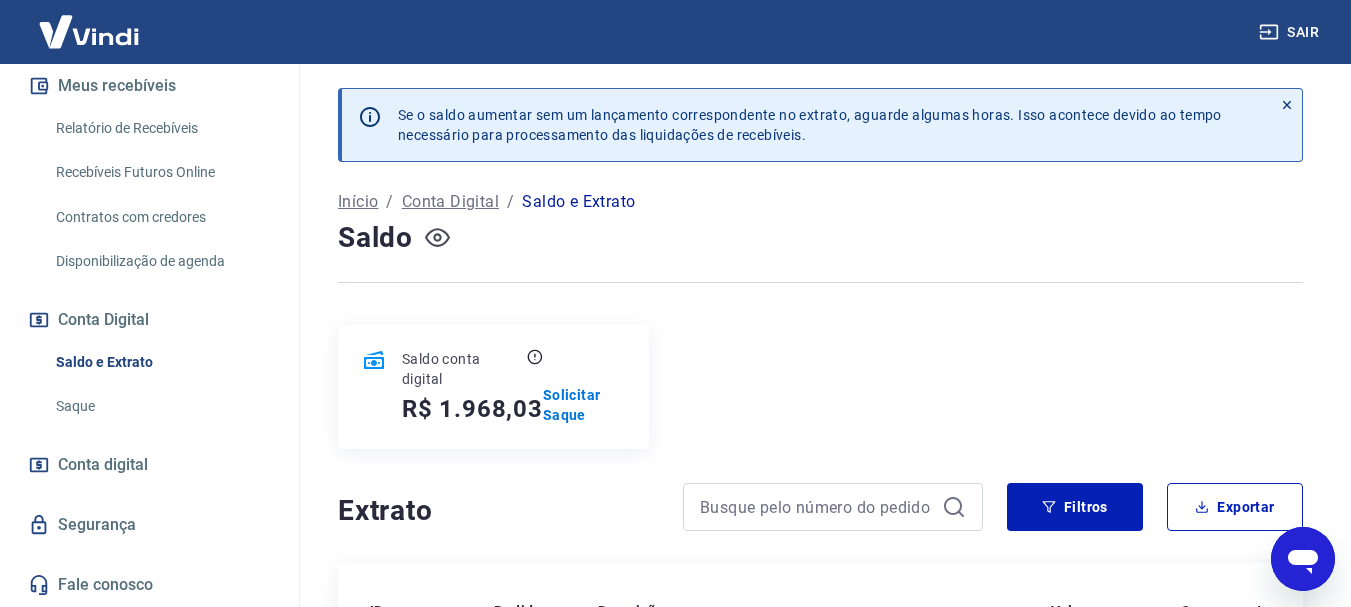 click 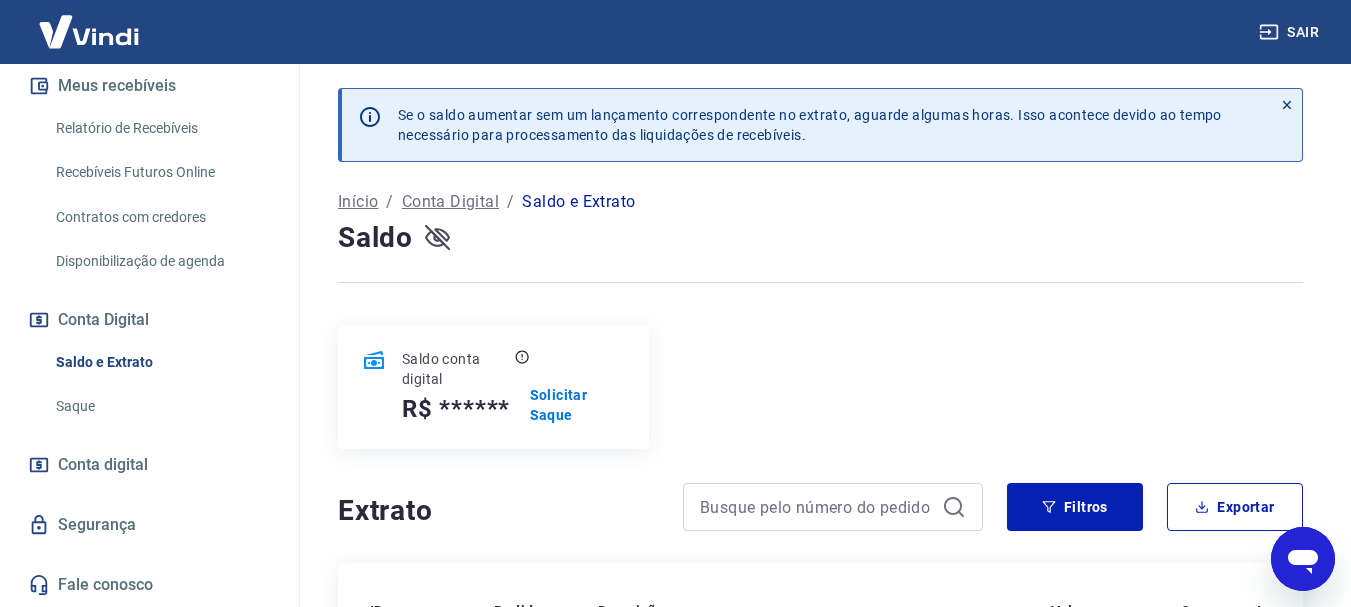 click 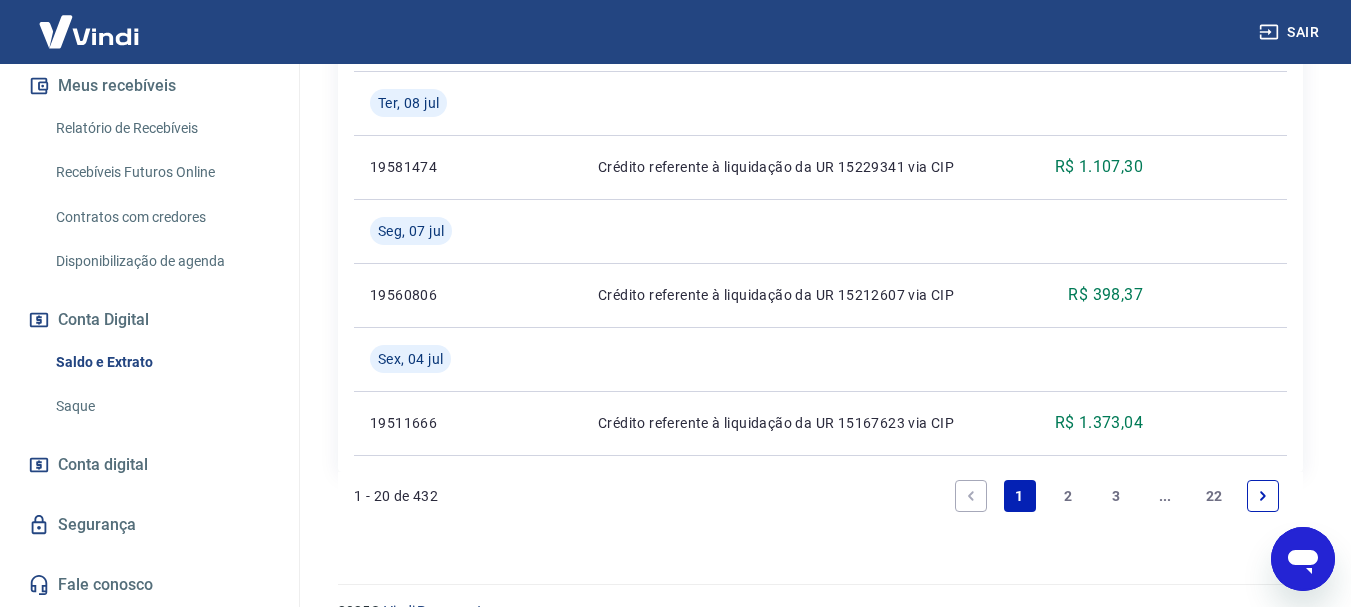 scroll, scrollTop: 2275, scrollLeft: 0, axis: vertical 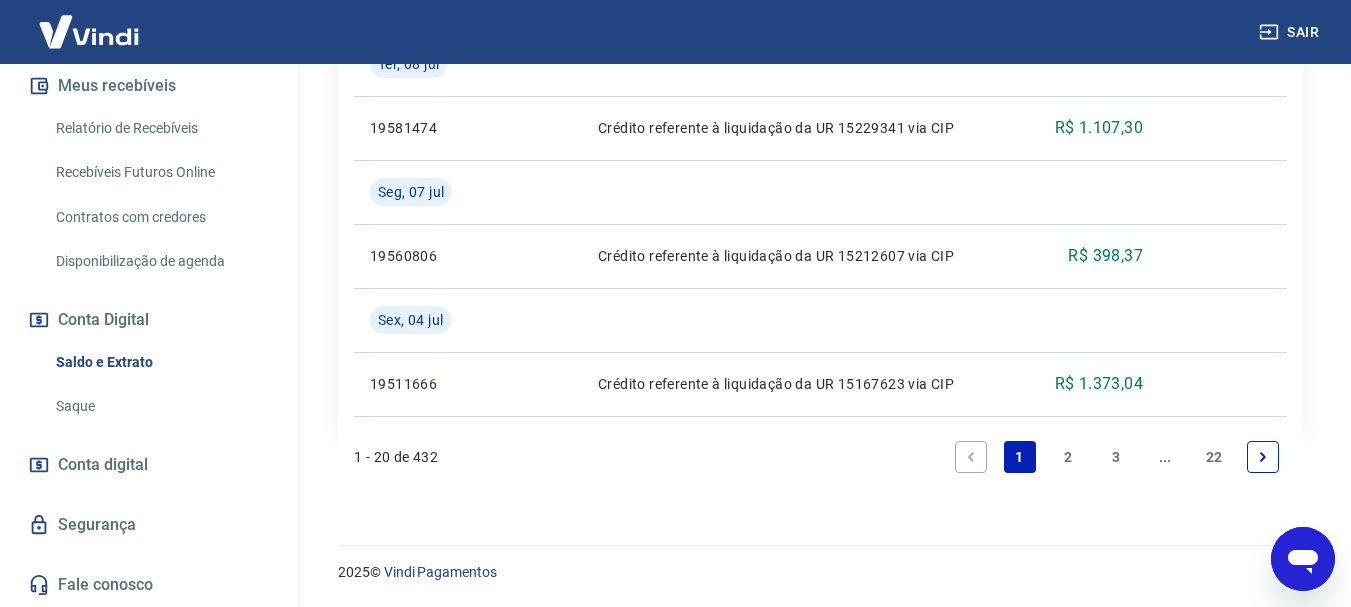 click on "2" at bounding box center [1068, 457] 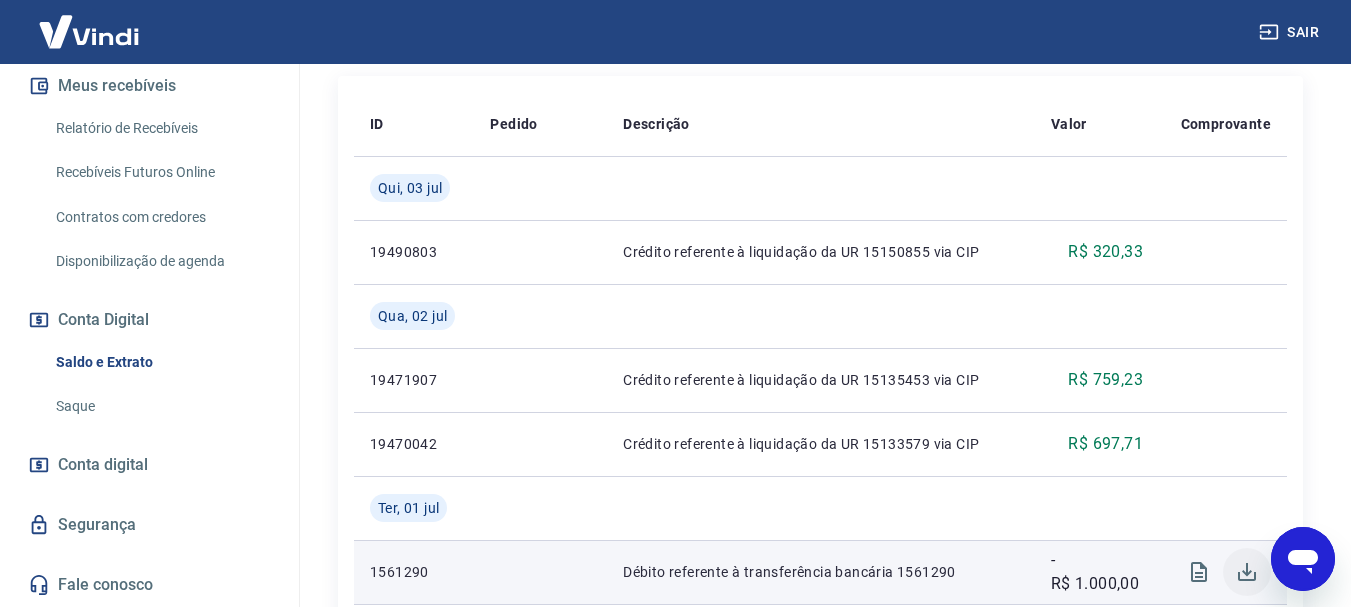 scroll, scrollTop: 484, scrollLeft: 0, axis: vertical 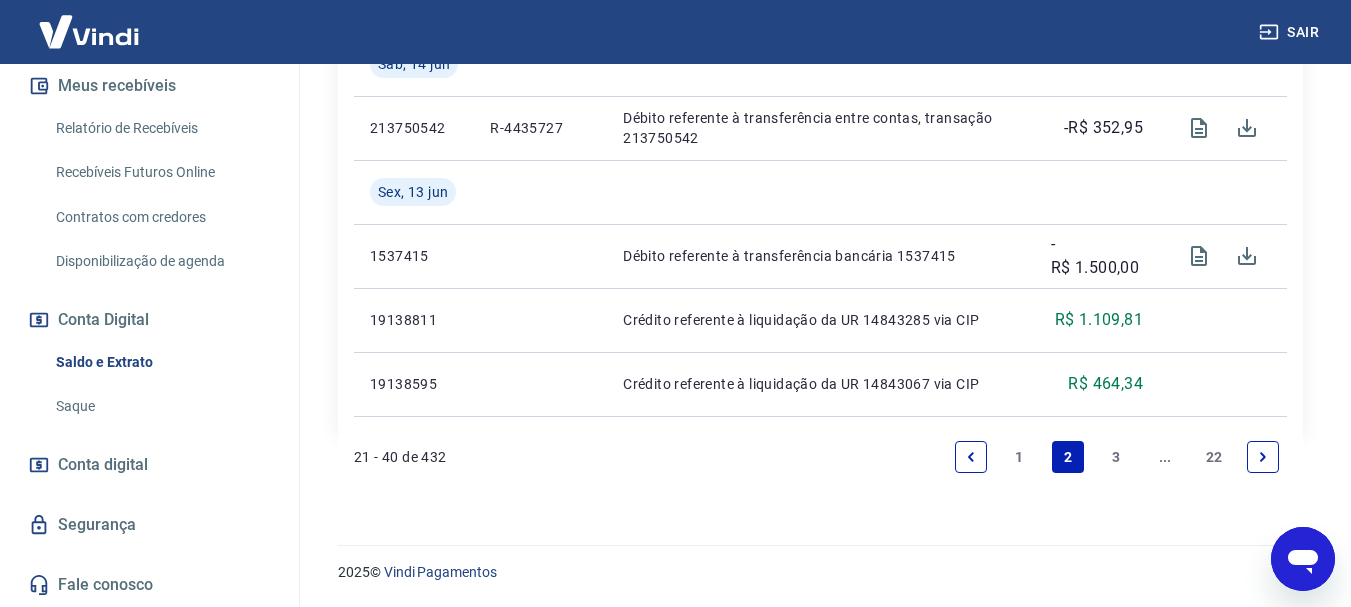 click on "1" at bounding box center [1020, 457] 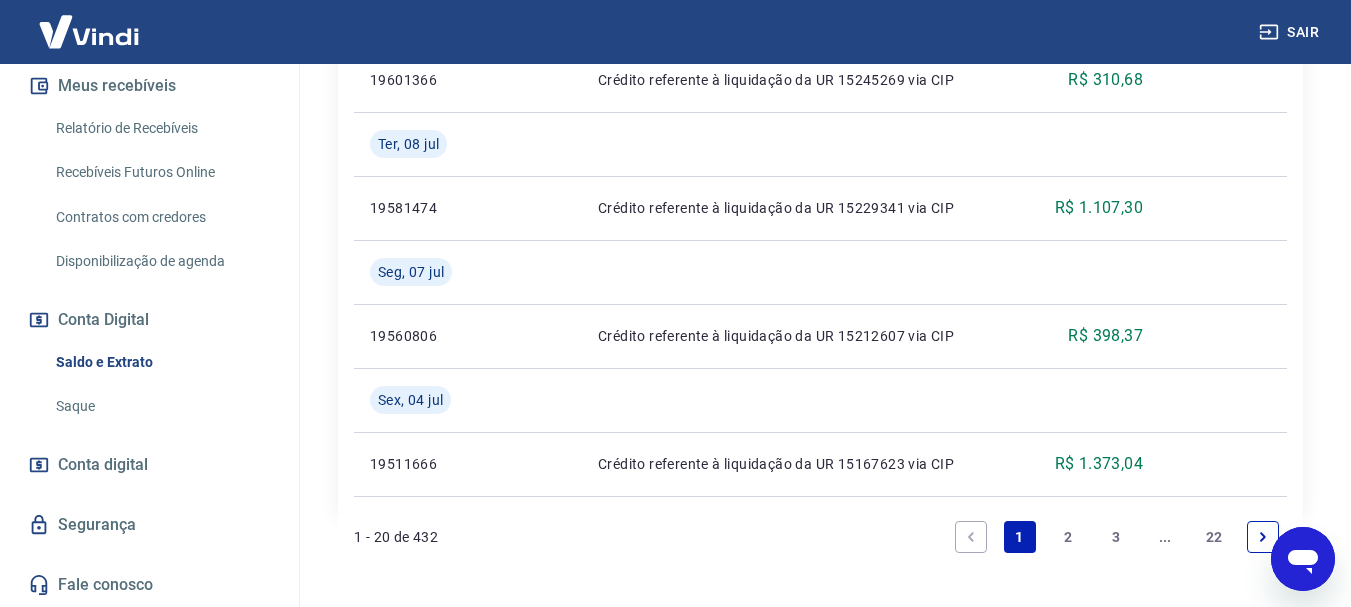 scroll, scrollTop: 2115, scrollLeft: 0, axis: vertical 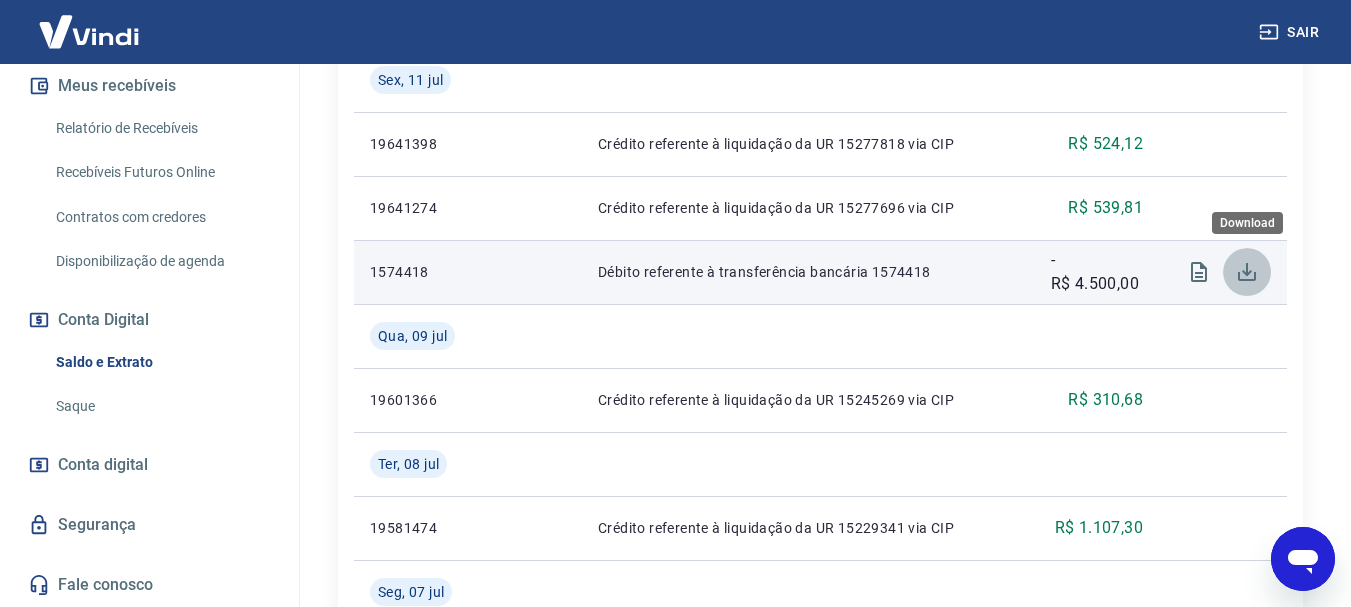 click 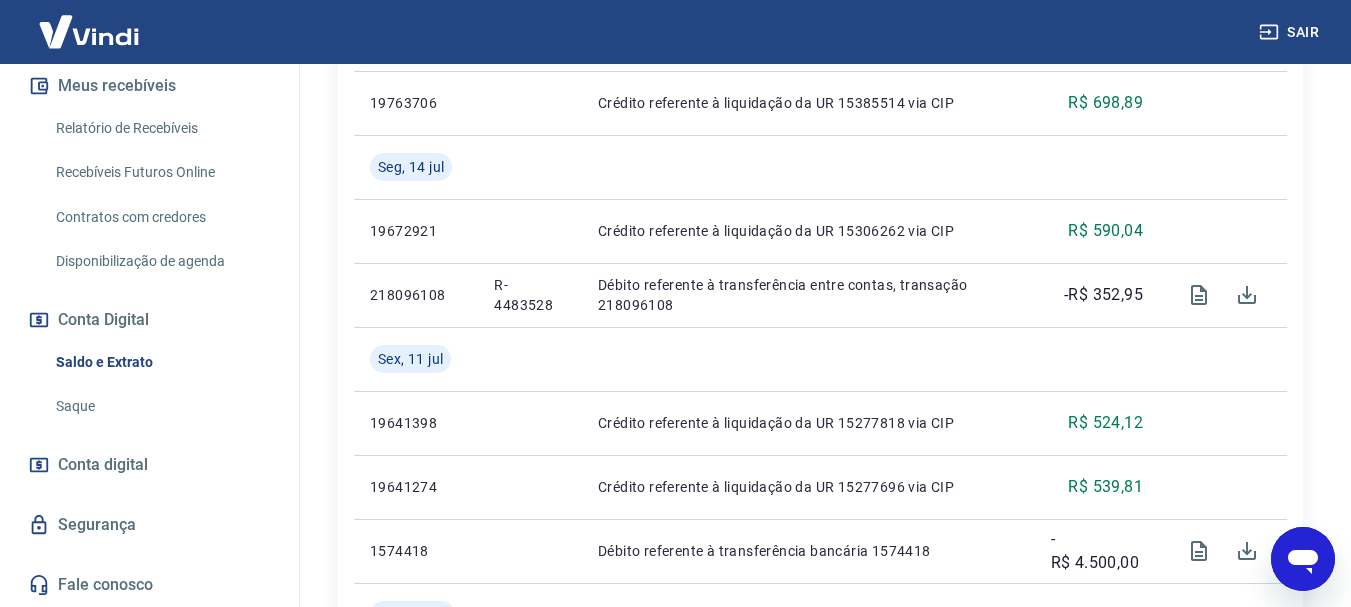 scroll, scrollTop: 1595, scrollLeft: 0, axis: vertical 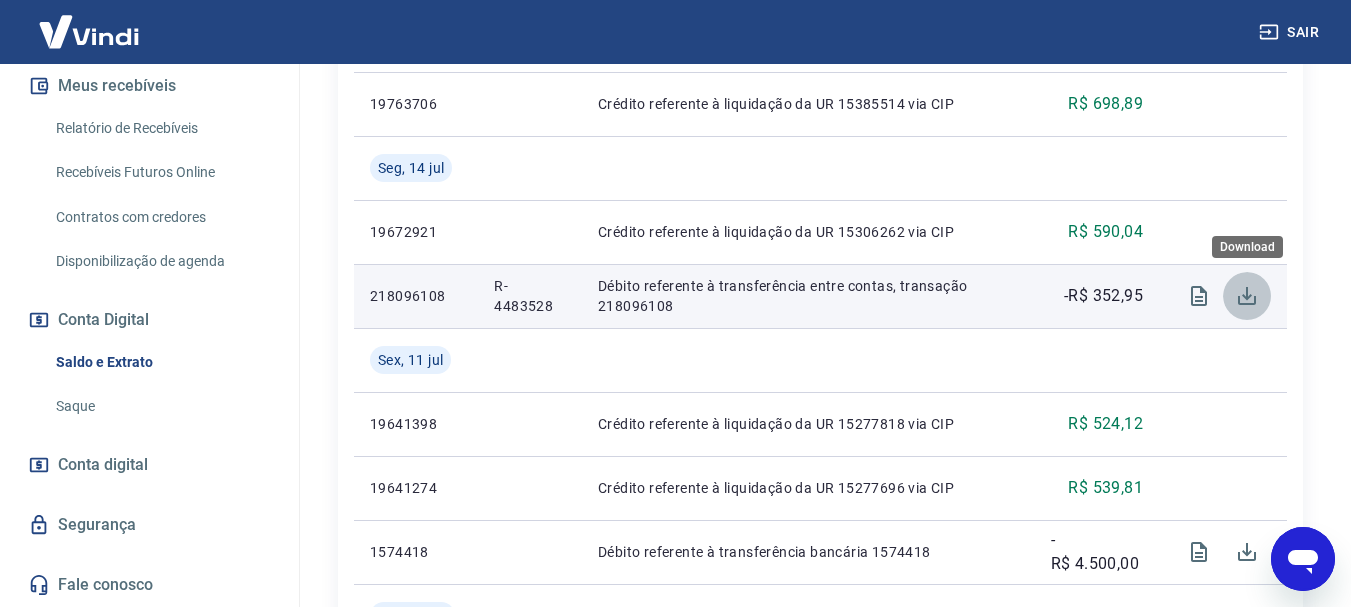 click 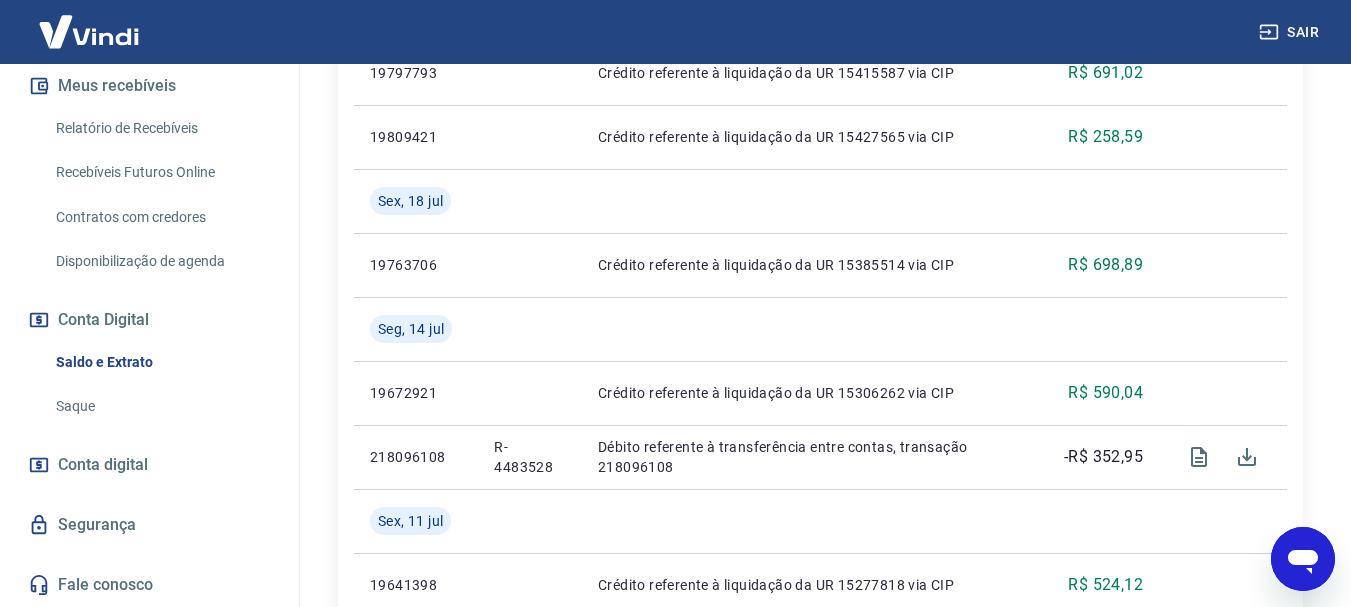 scroll, scrollTop: 1395, scrollLeft: 0, axis: vertical 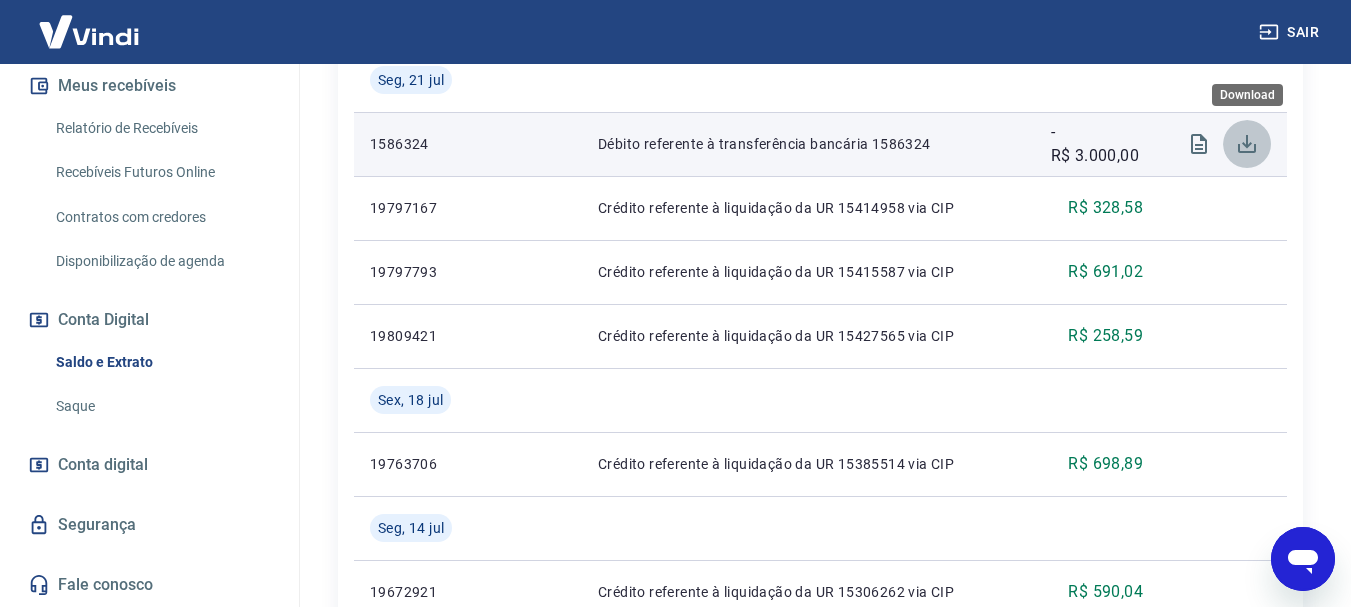 click 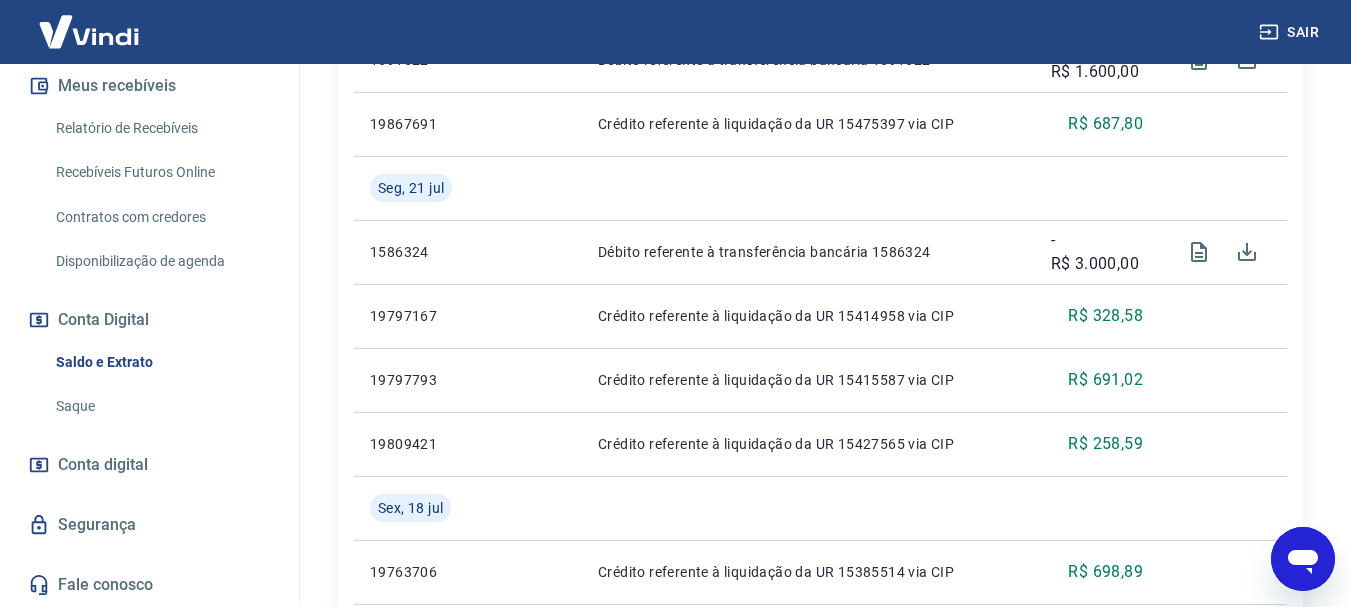 scroll, scrollTop: 1115, scrollLeft: 0, axis: vertical 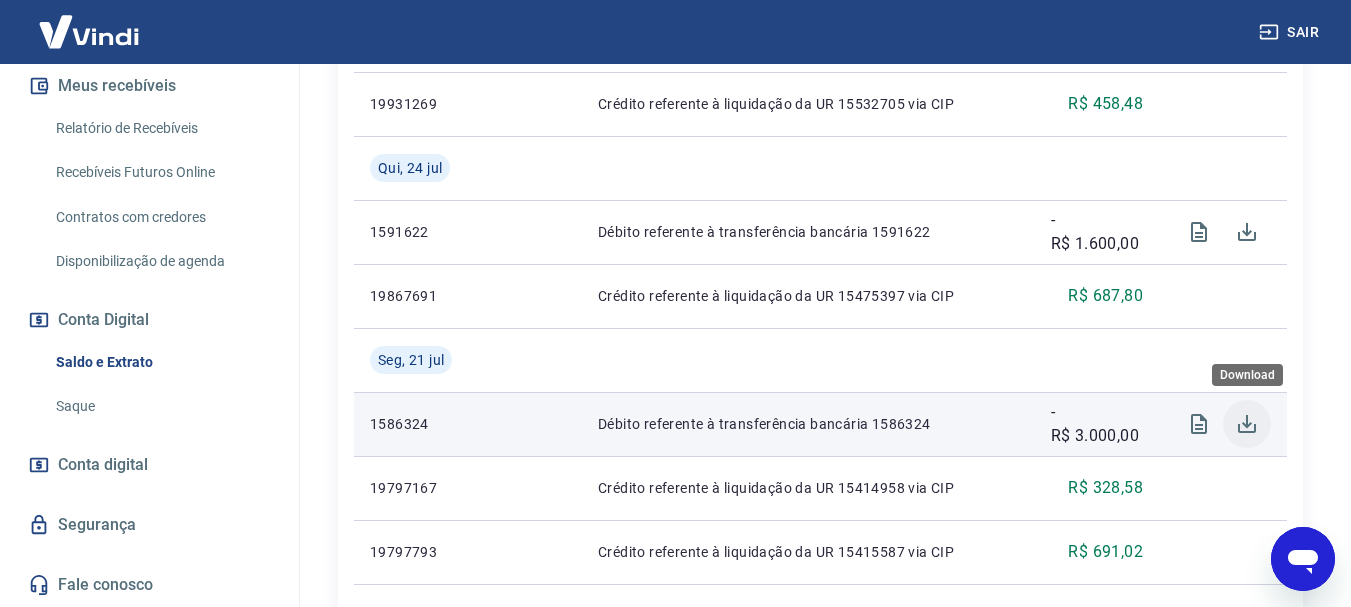 click 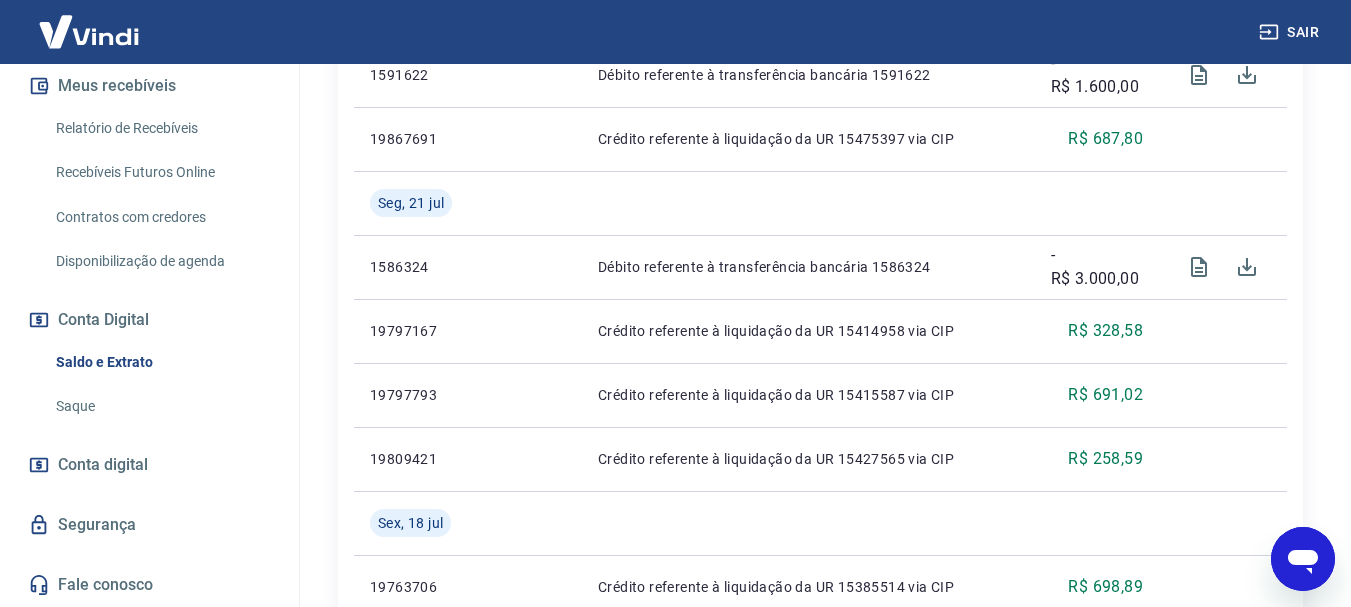scroll, scrollTop: 1115, scrollLeft: 0, axis: vertical 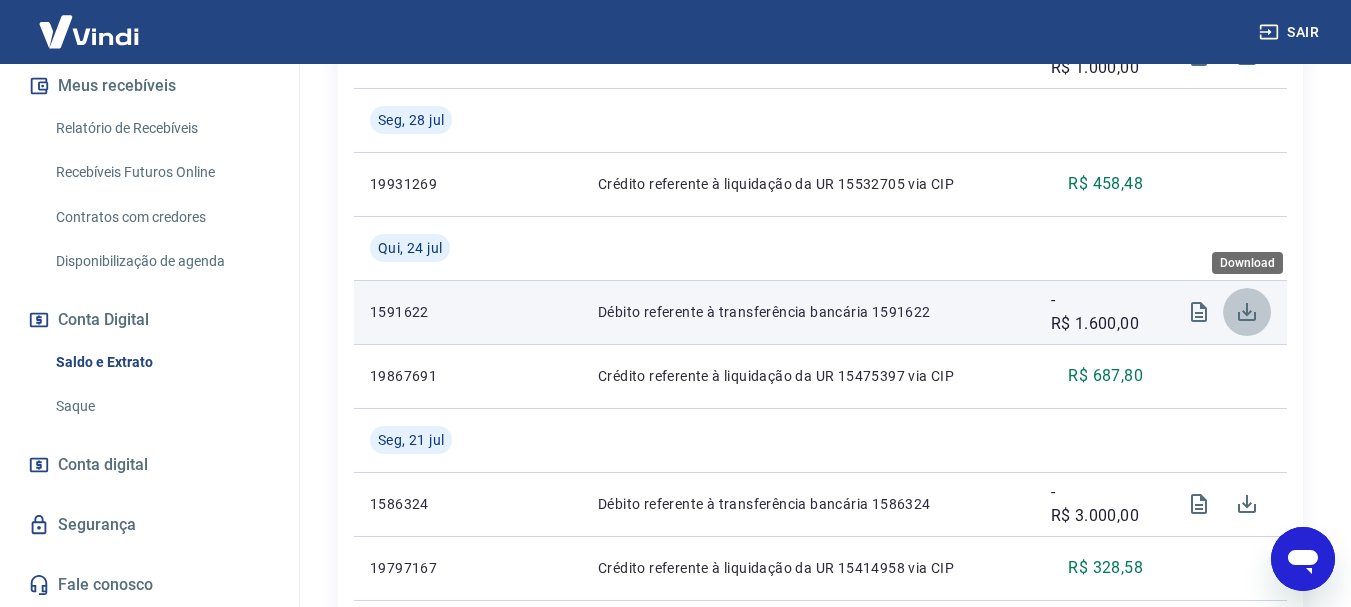 click 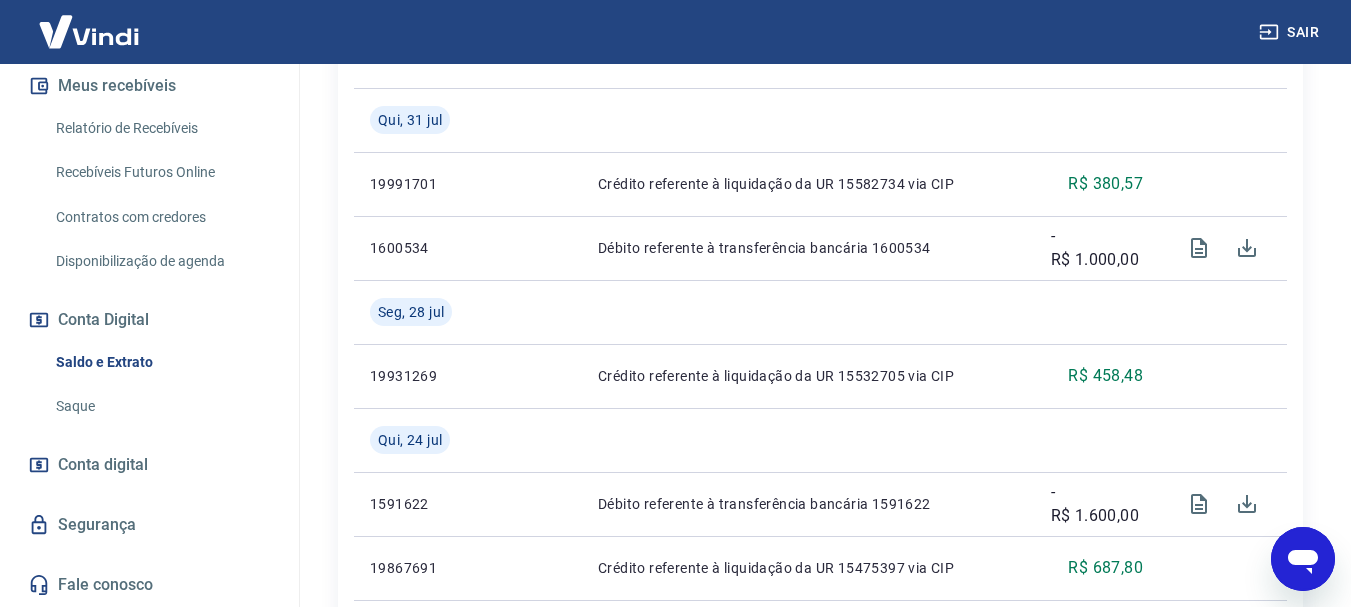 scroll, scrollTop: 675, scrollLeft: 0, axis: vertical 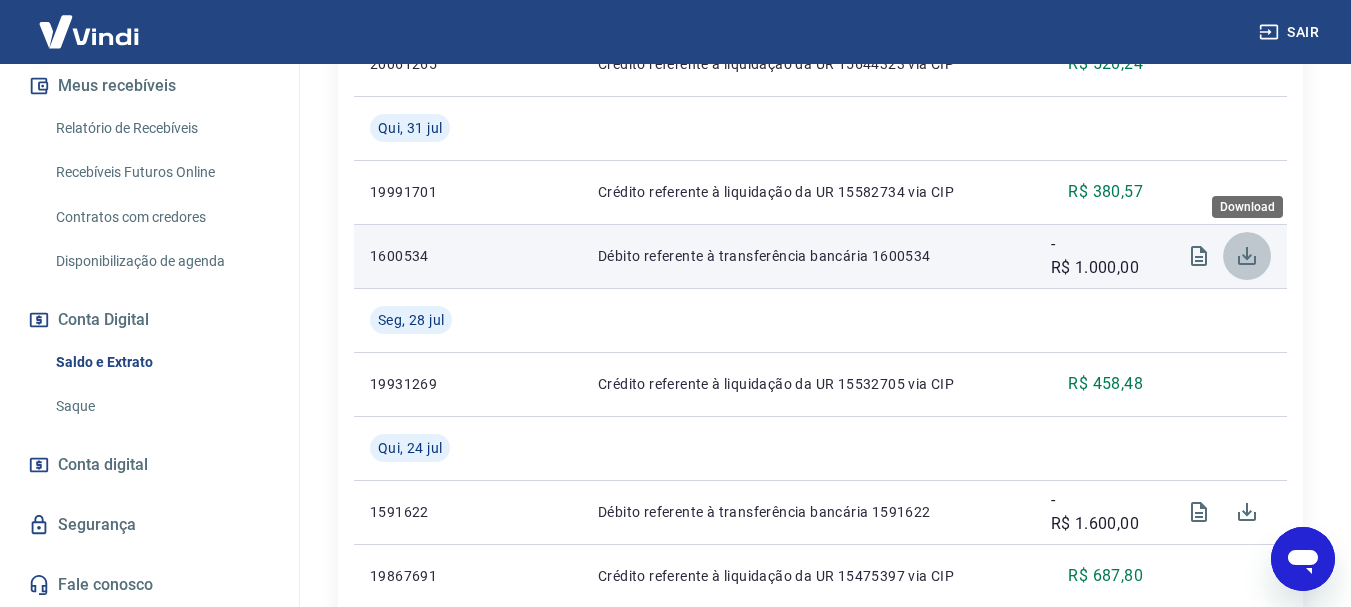 click 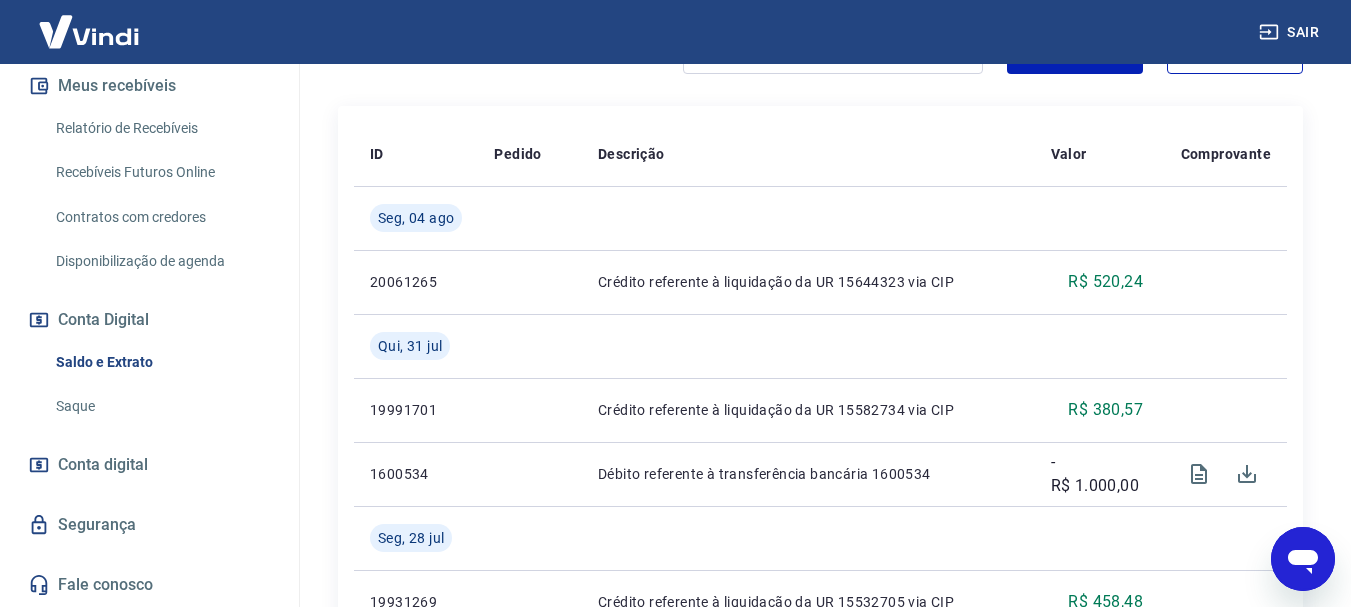 scroll, scrollTop: 435, scrollLeft: 0, axis: vertical 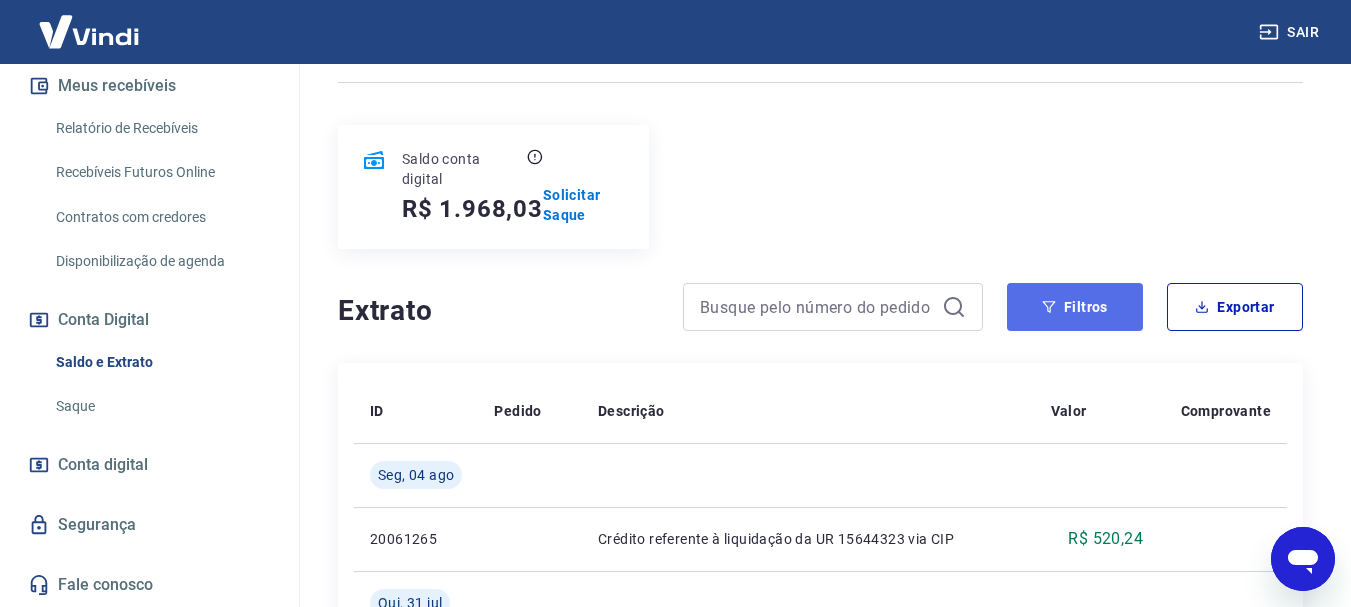 click on "Filtros" at bounding box center [1075, 307] 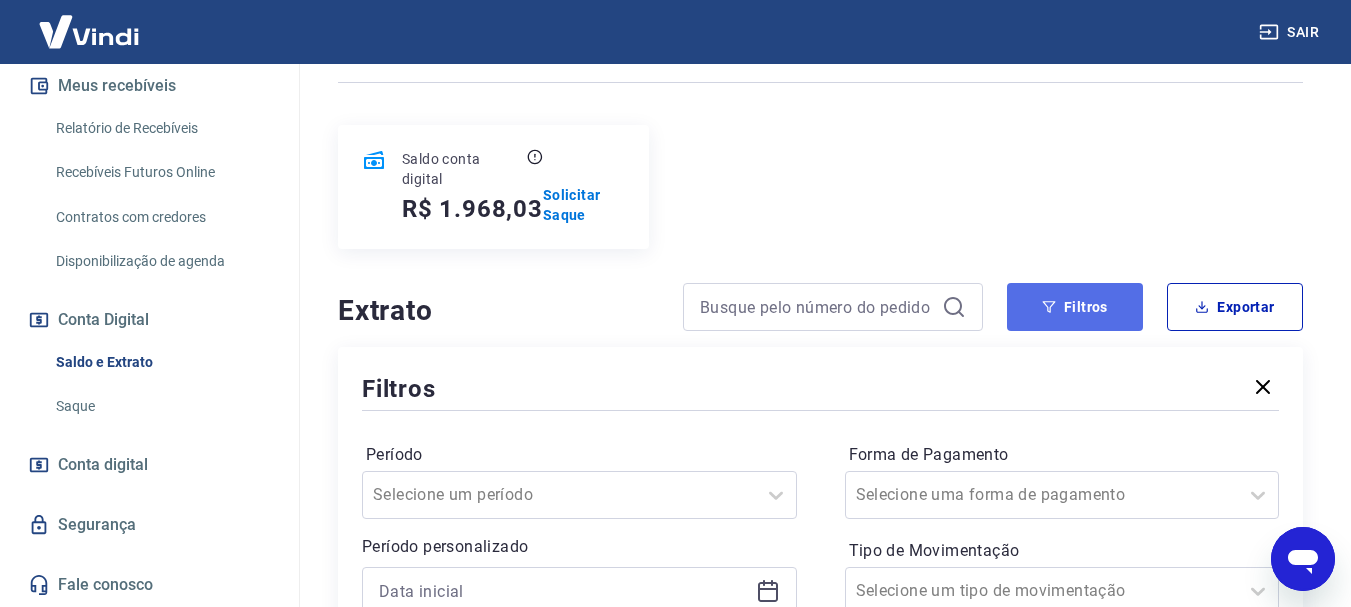 click on "Filtros" at bounding box center (1075, 307) 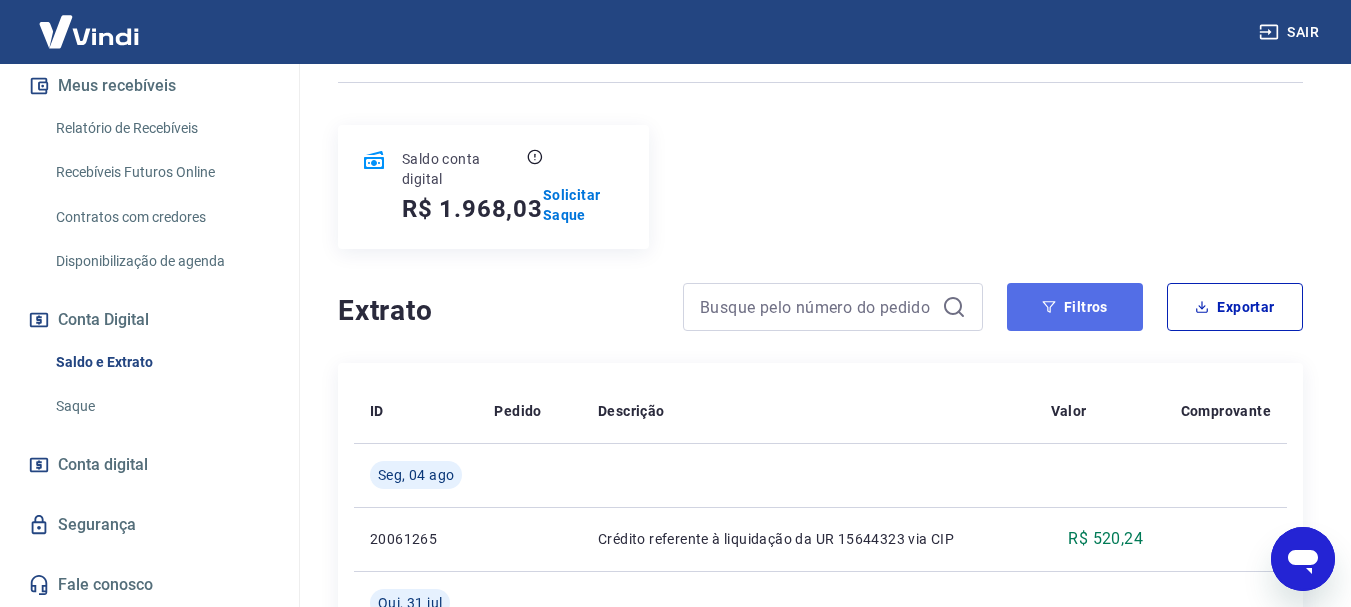 click on "Filtros" at bounding box center (1075, 307) 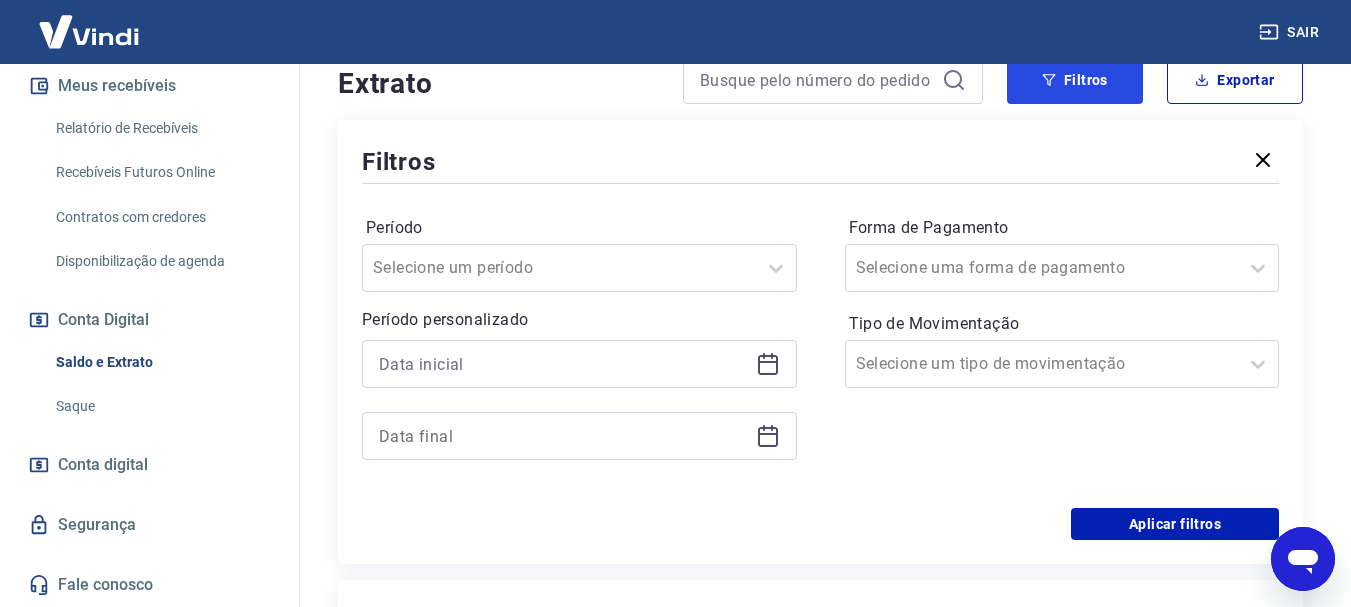 scroll, scrollTop: 453, scrollLeft: 0, axis: vertical 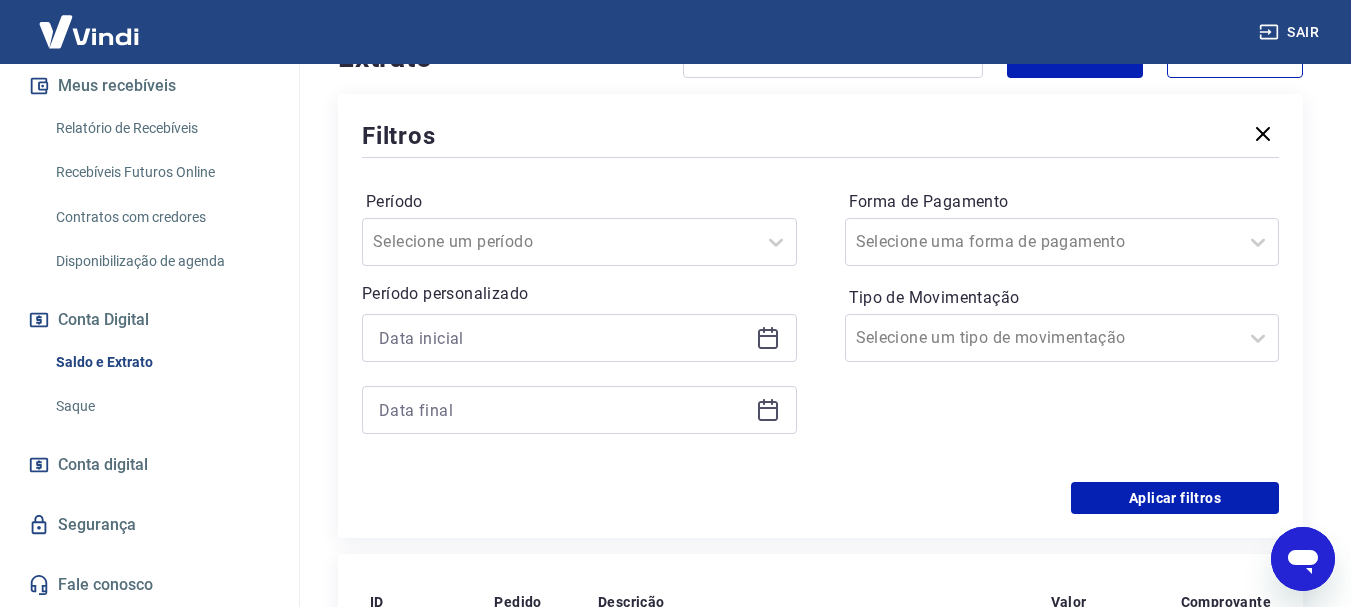 click at bounding box center [579, 338] 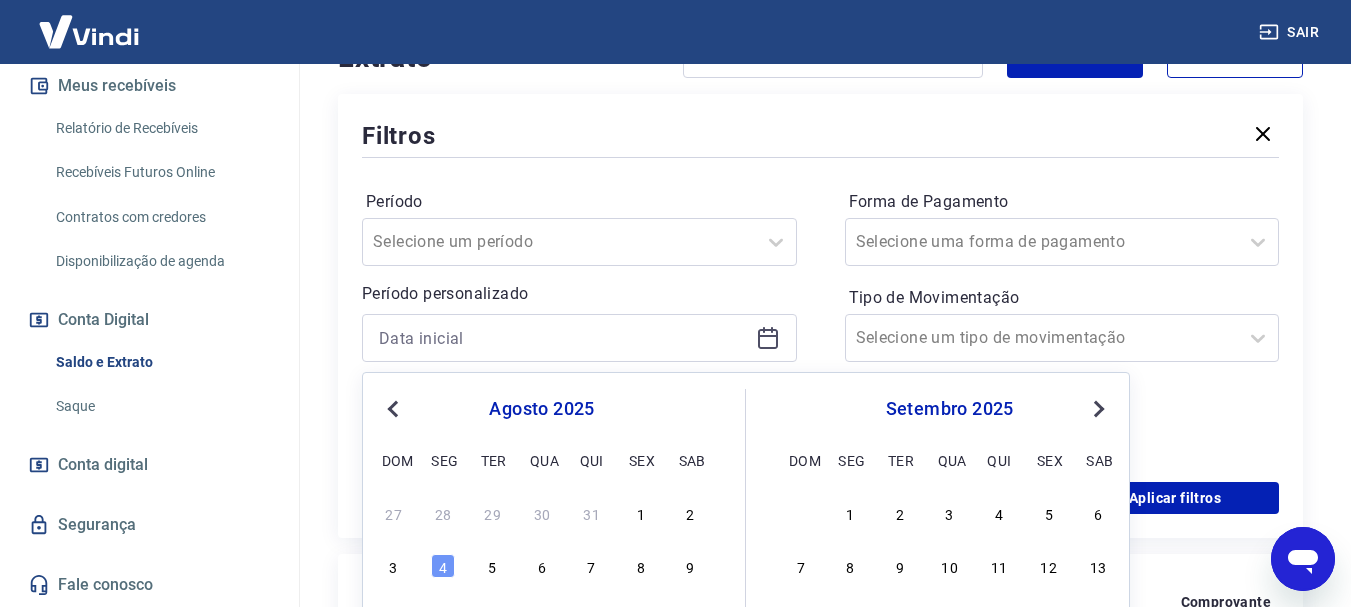 click on "Previous Month" at bounding box center (395, 408) 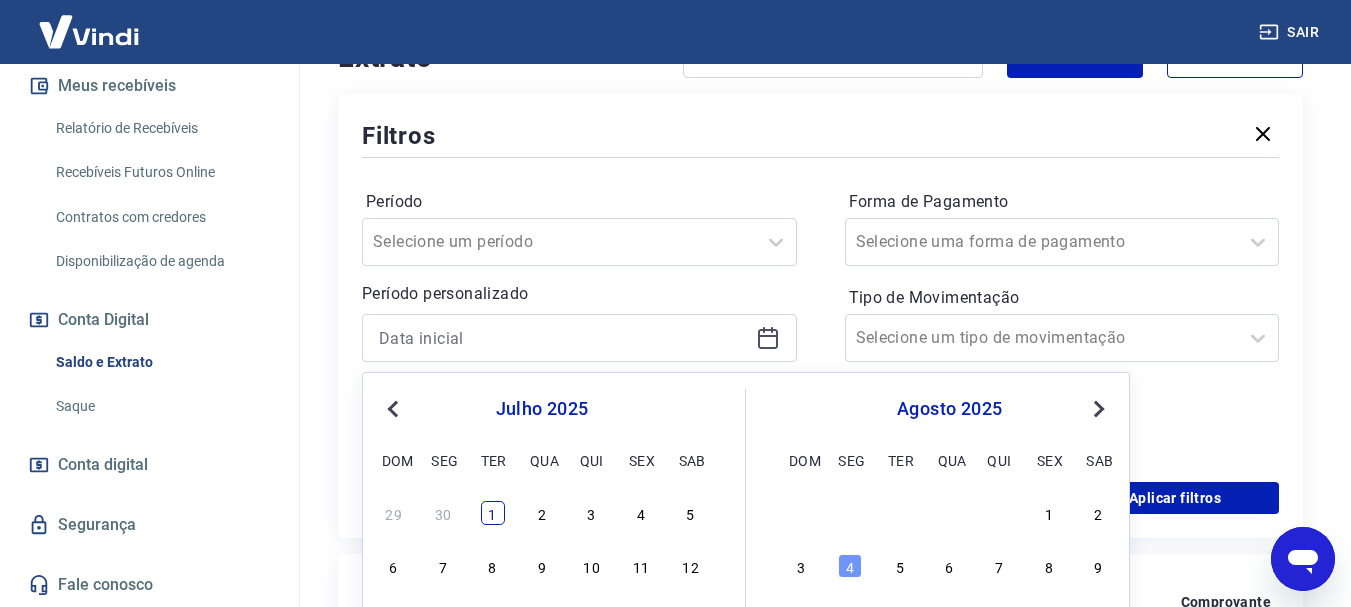 click on "1" at bounding box center (493, 513) 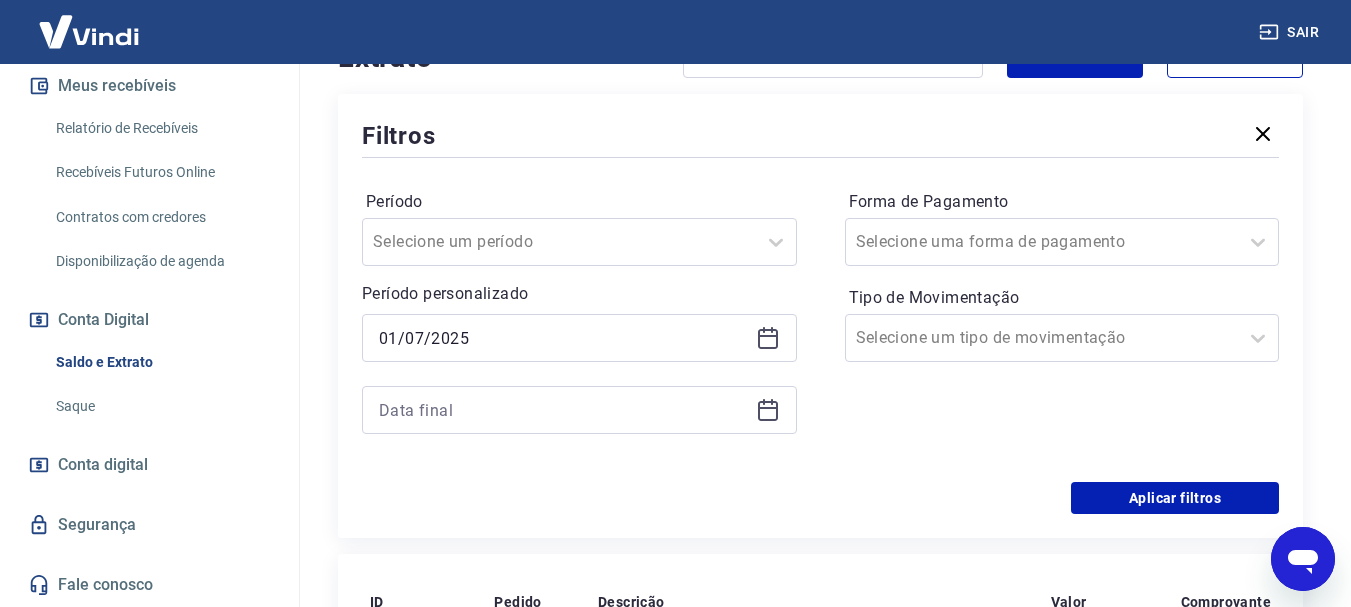 click 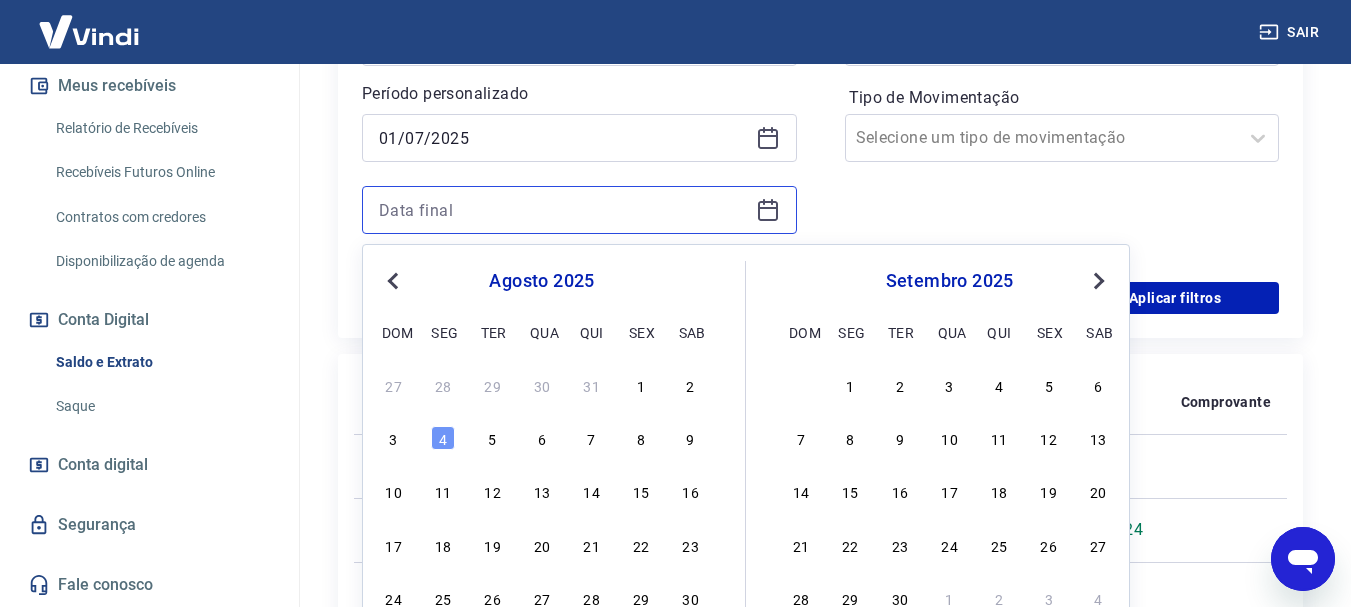 scroll, scrollTop: 813, scrollLeft: 0, axis: vertical 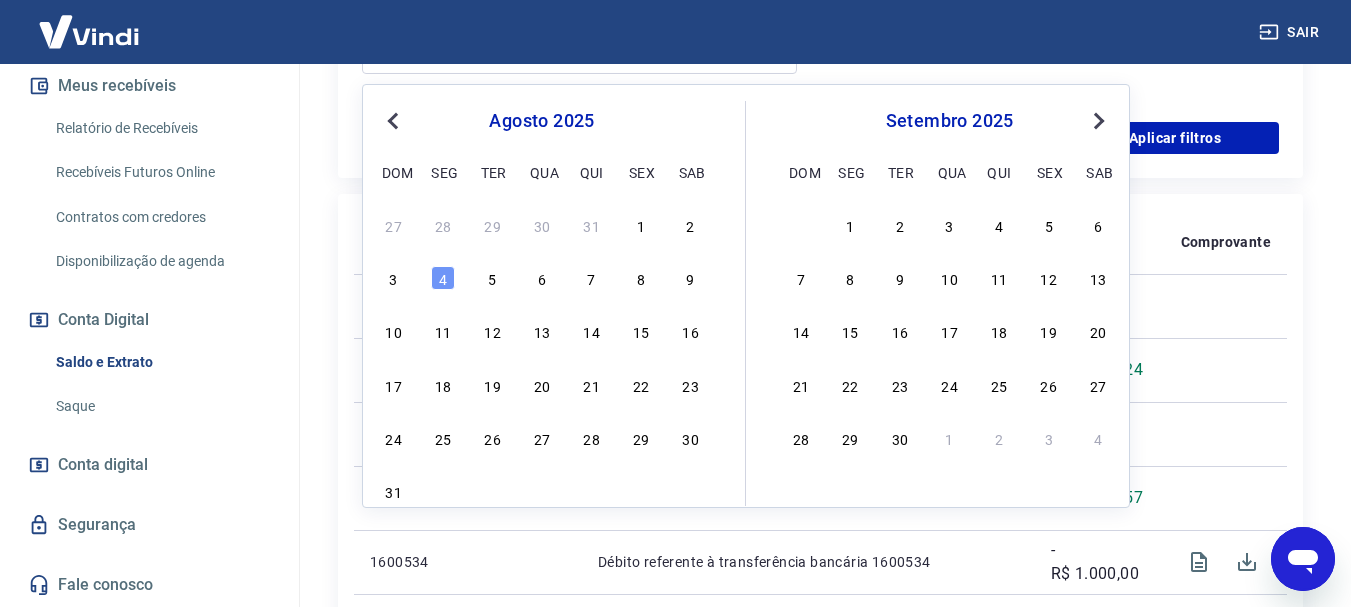 click on "Previous Month" at bounding box center (395, 120) 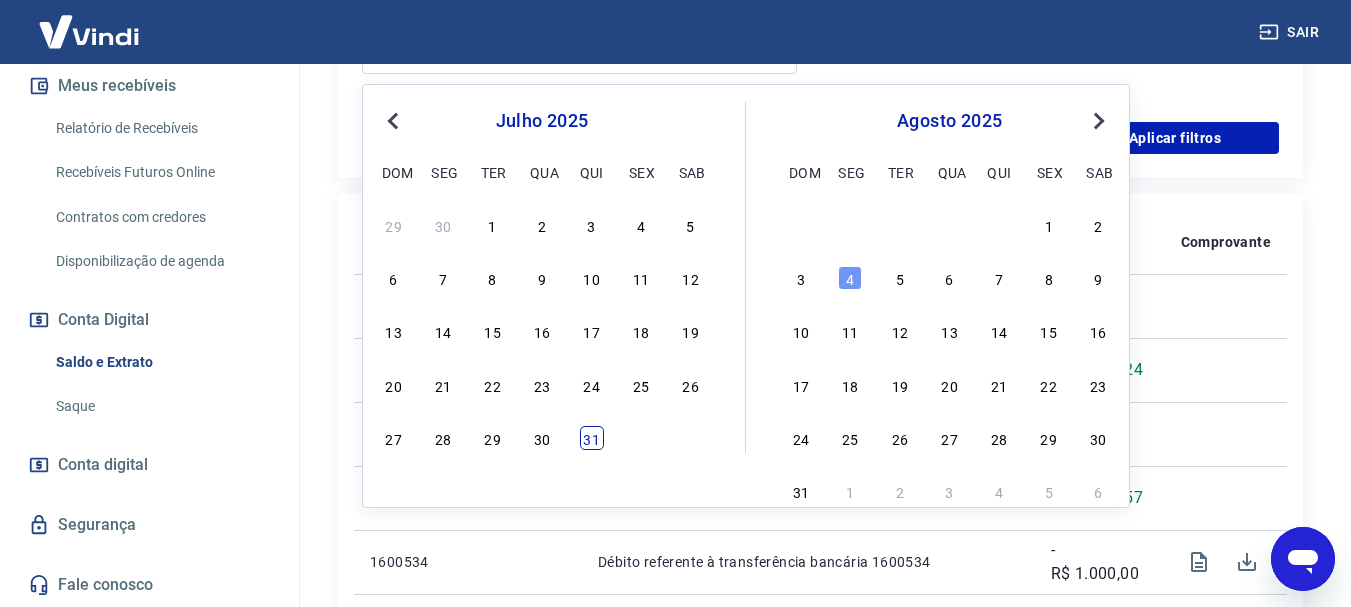 click on "31" at bounding box center [592, 438] 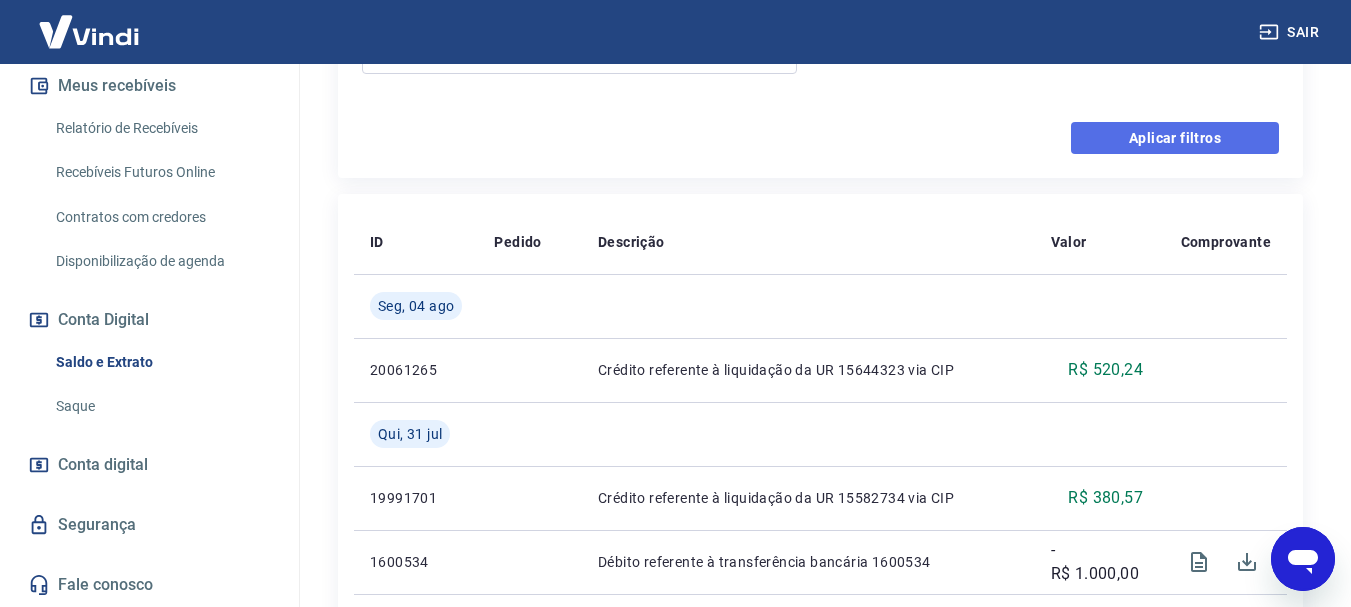 click on "Aplicar filtros" at bounding box center [1175, 138] 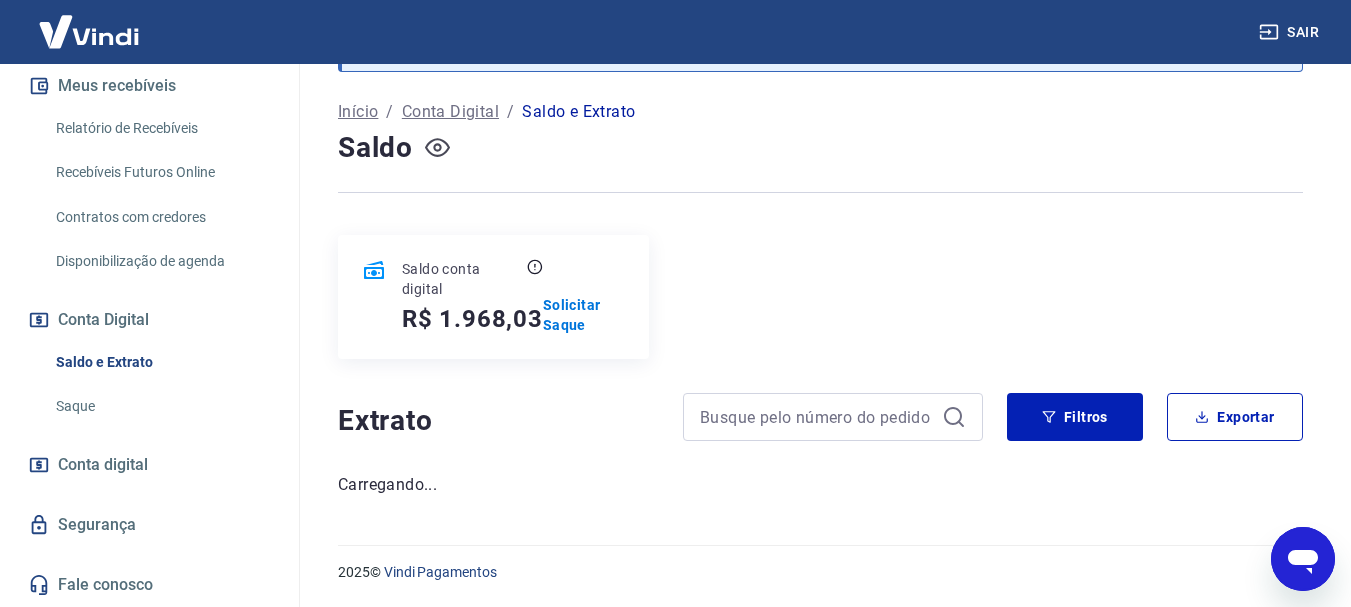 scroll, scrollTop: 90, scrollLeft: 0, axis: vertical 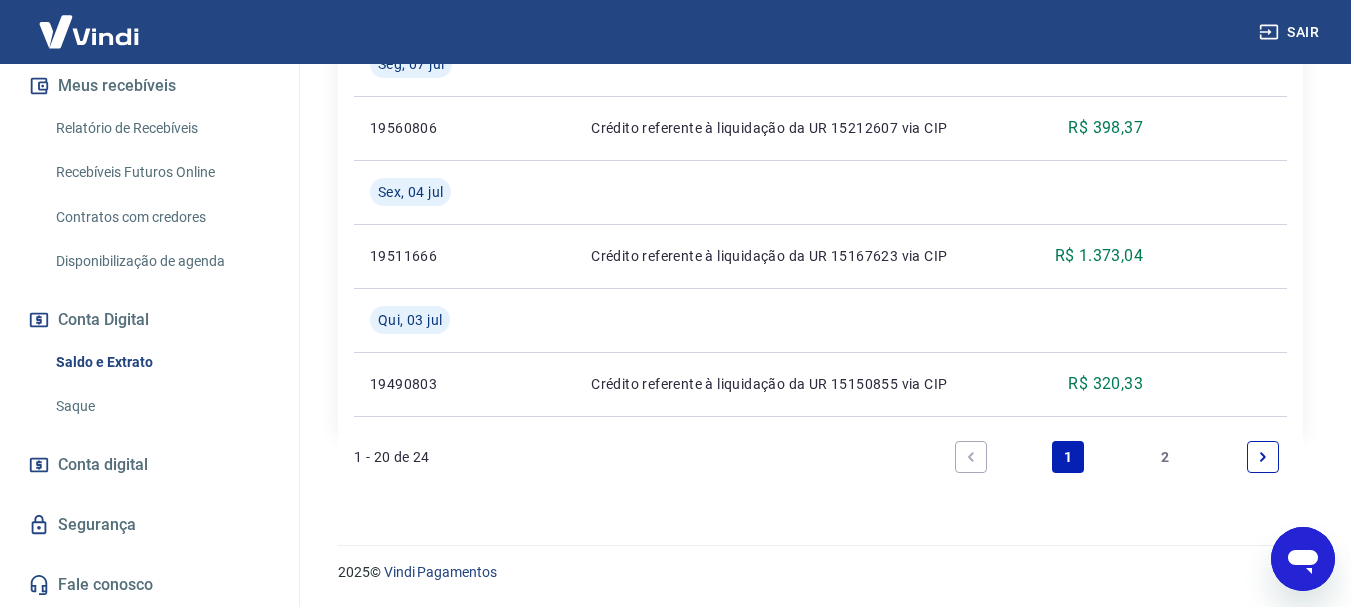 click on "2" at bounding box center [1166, 457] 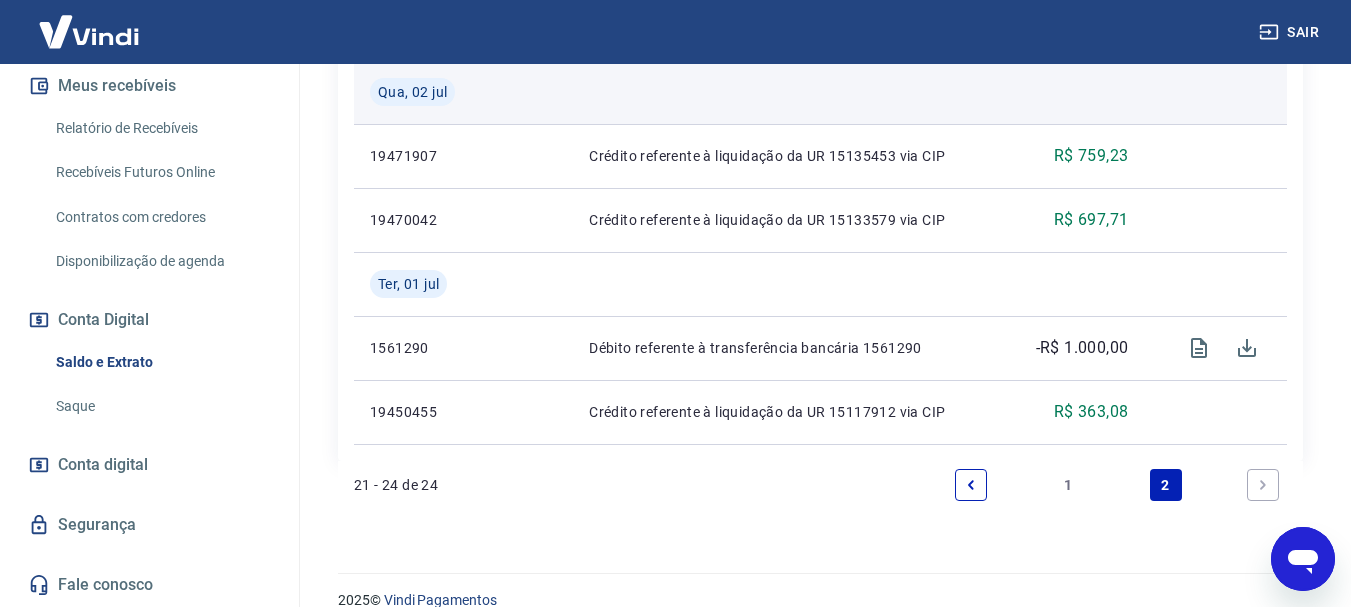 scroll, scrollTop: 600, scrollLeft: 0, axis: vertical 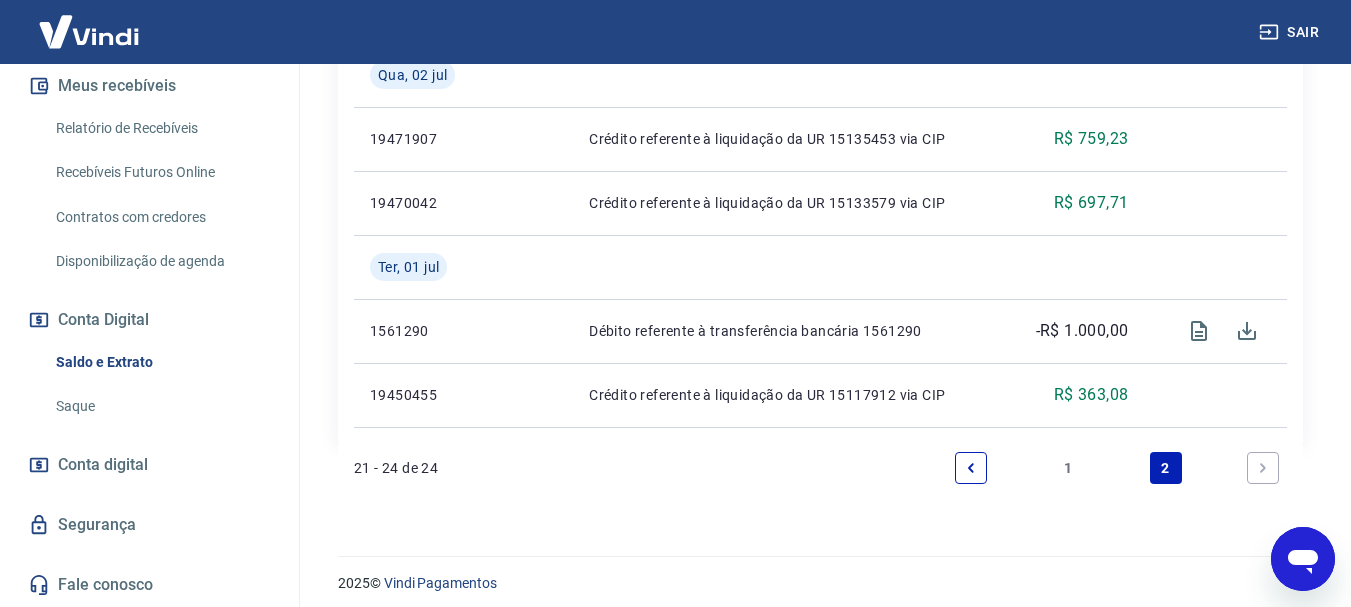 click on "1" at bounding box center (1068, 468) 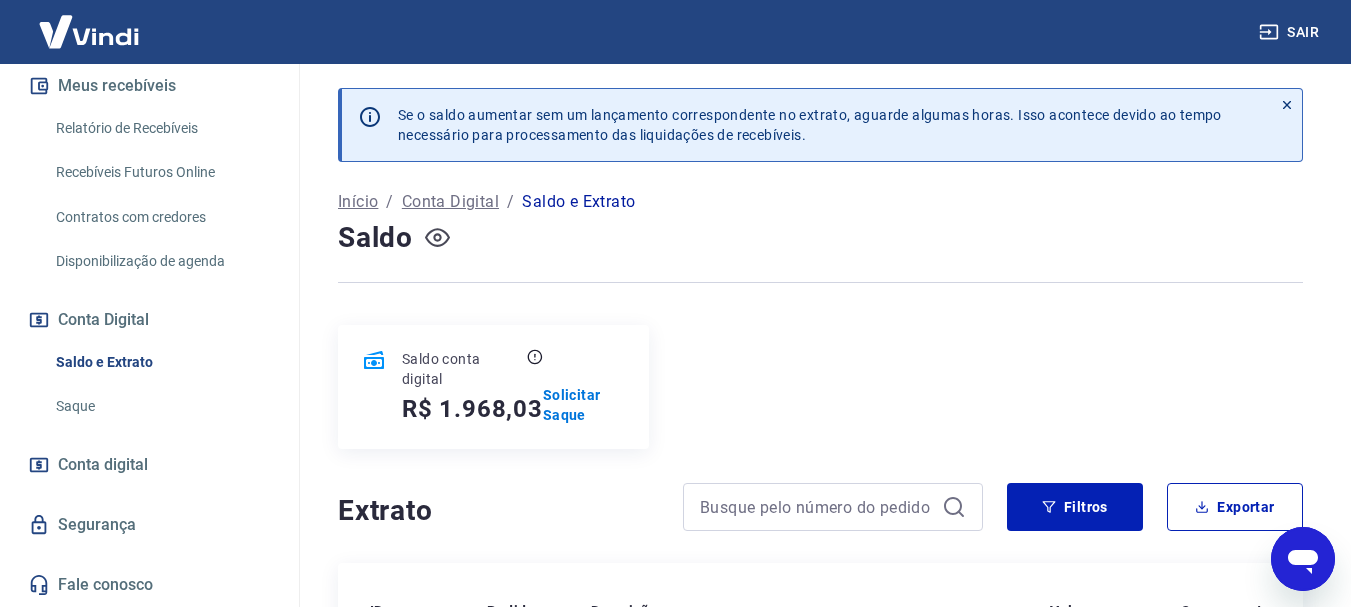 scroll, scrollTop: 400, scrollLeft: 0, axis: vertical 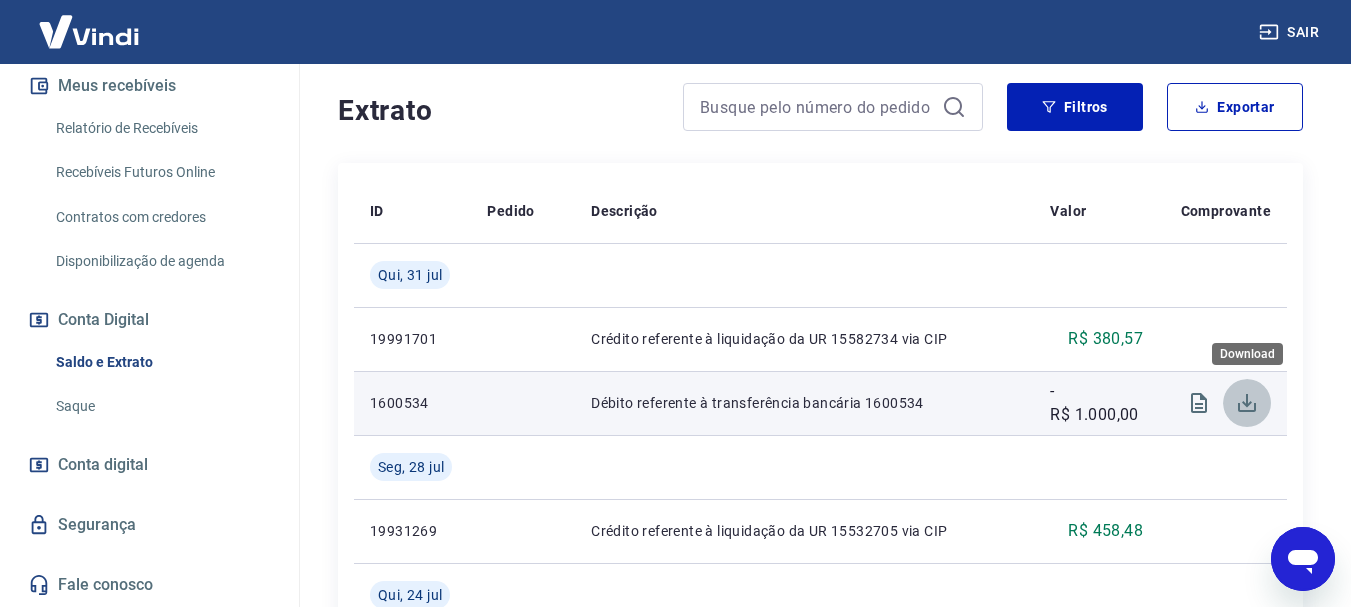 click 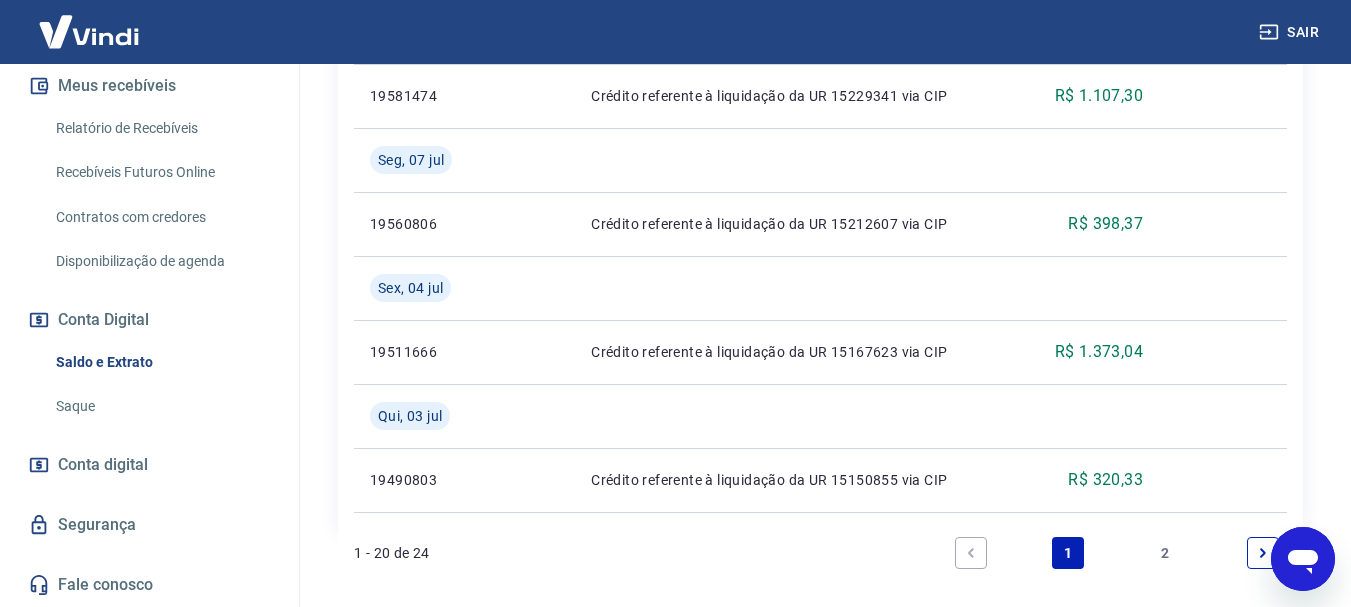 scroll, scrollTop: 2275, scrollLeft: 0, axis: vertical 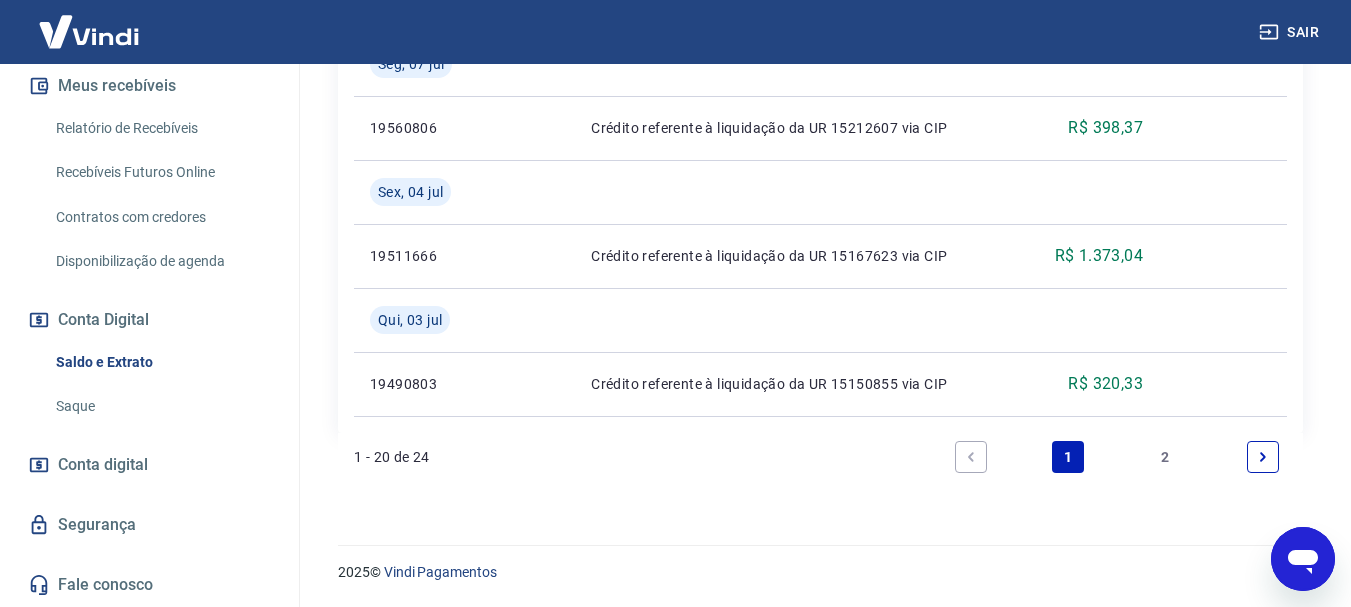 click on "2" at bounding box center [1166, 457] 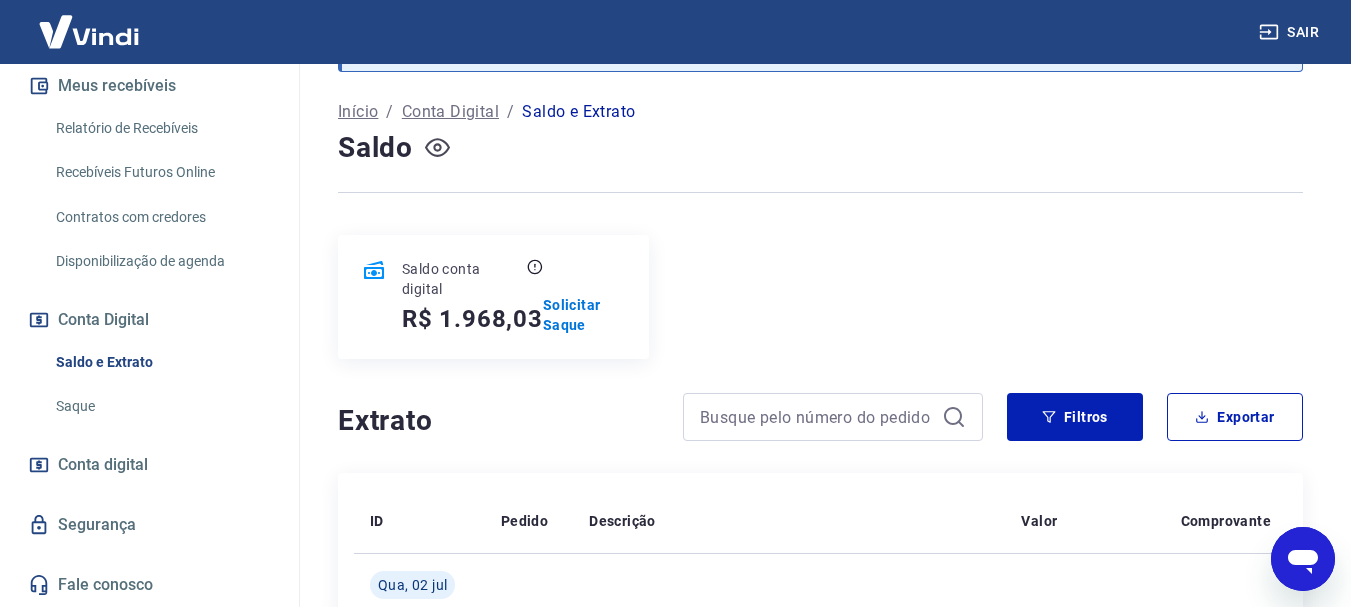 scroll, scrollTop: 611, scrollLeft: 0, axis: vertical 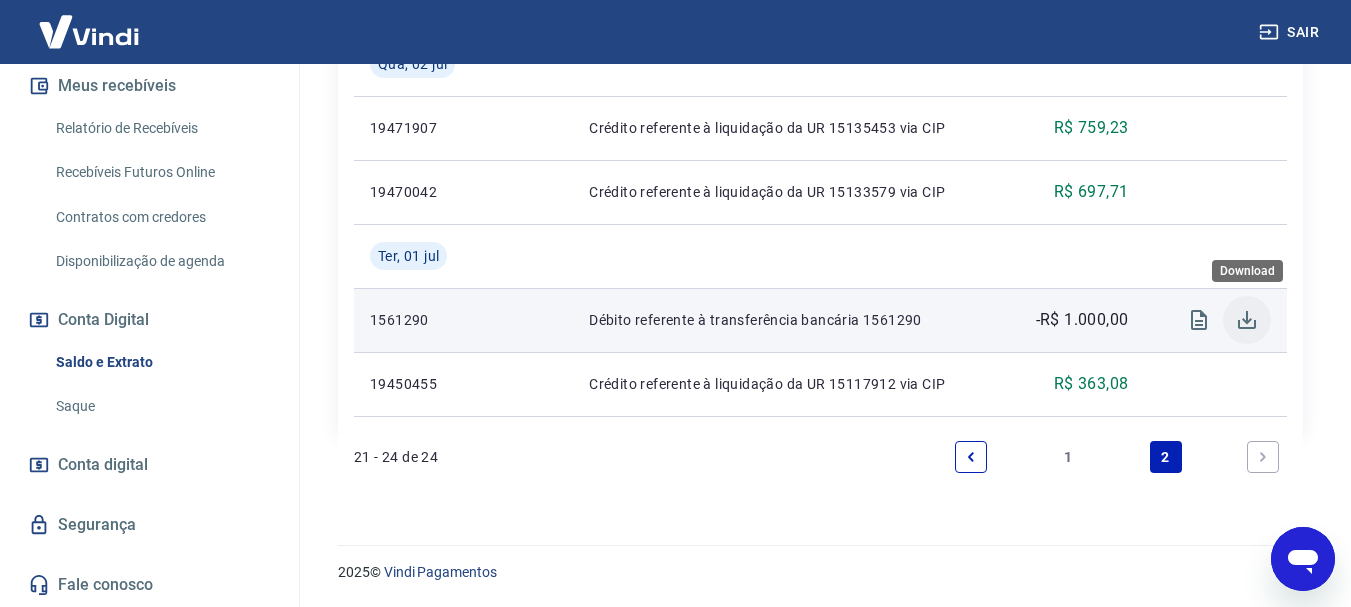 click 